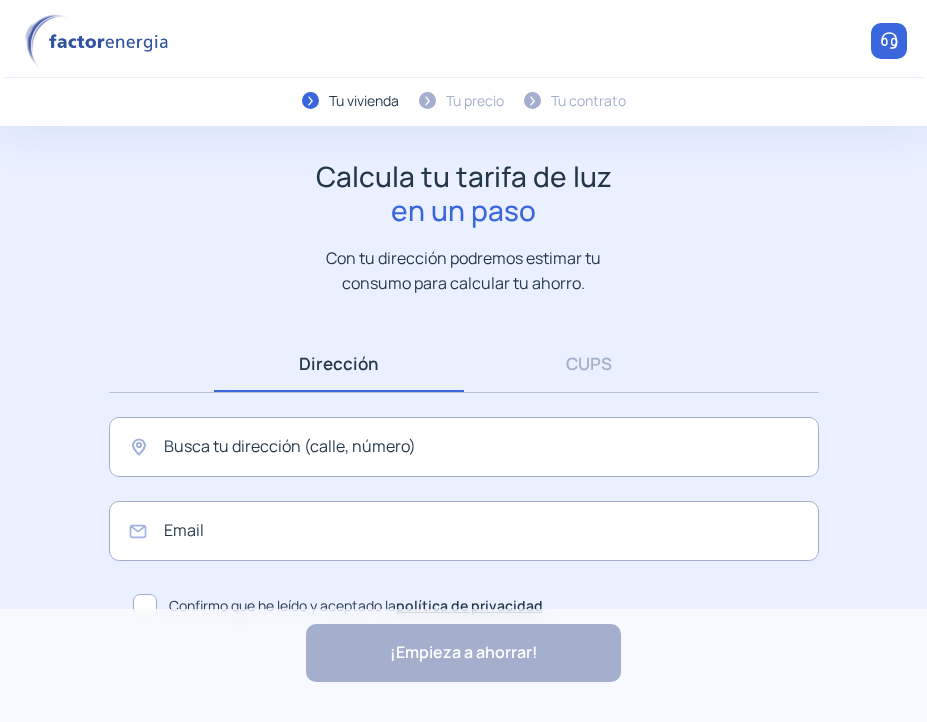 scroll, scrollTop: 0, scrollLeft: 0, axis: both 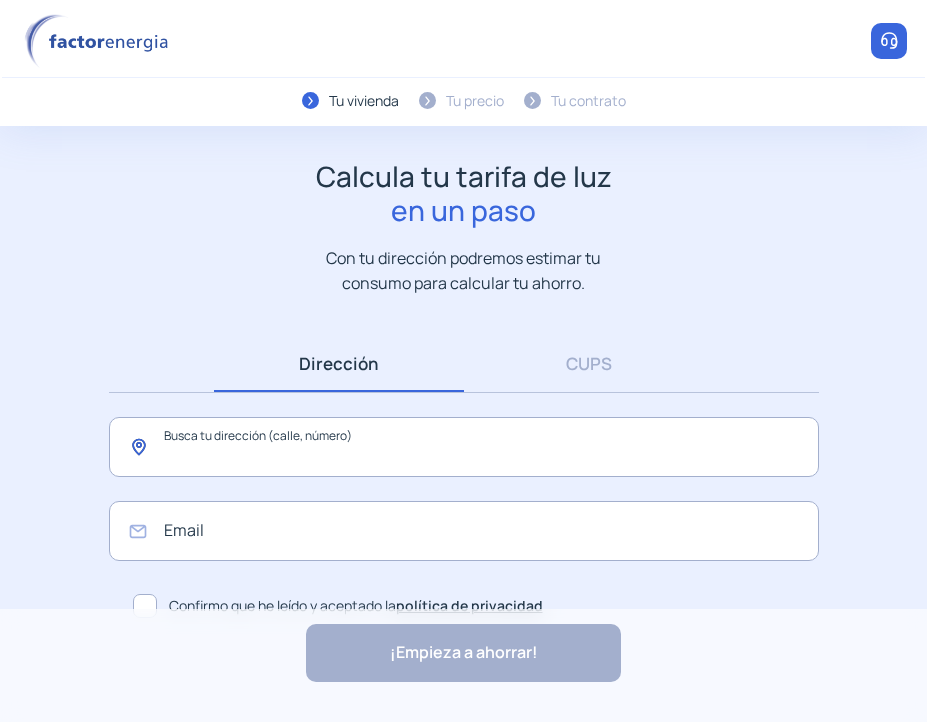 click 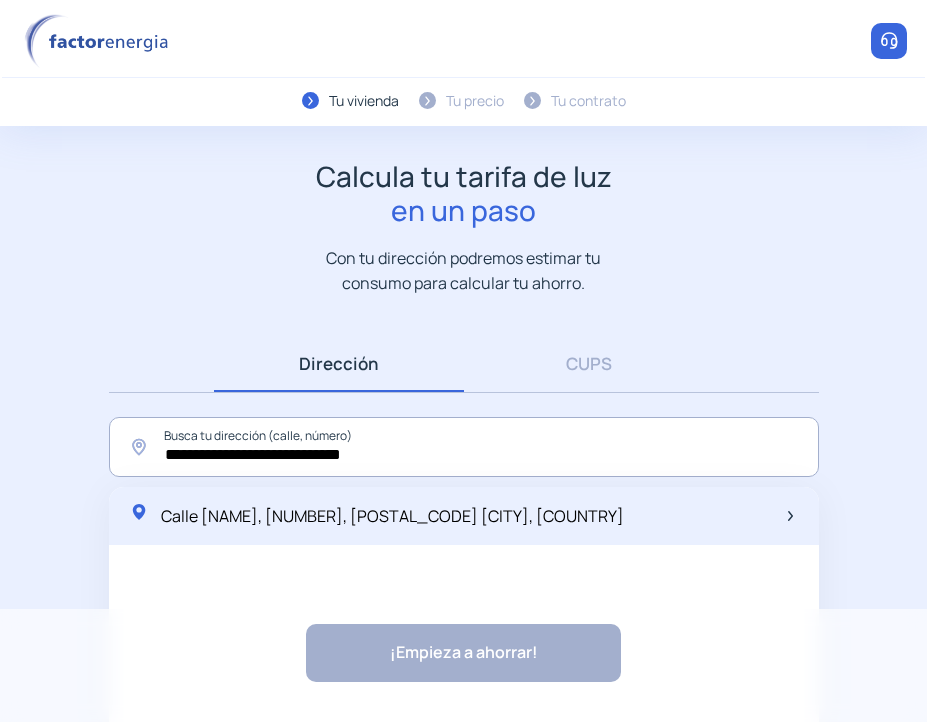 click on "Calle [STREET] [NUMBER], [POSTAL_CODE] [CITY], [CITY] [COUNTRY]" 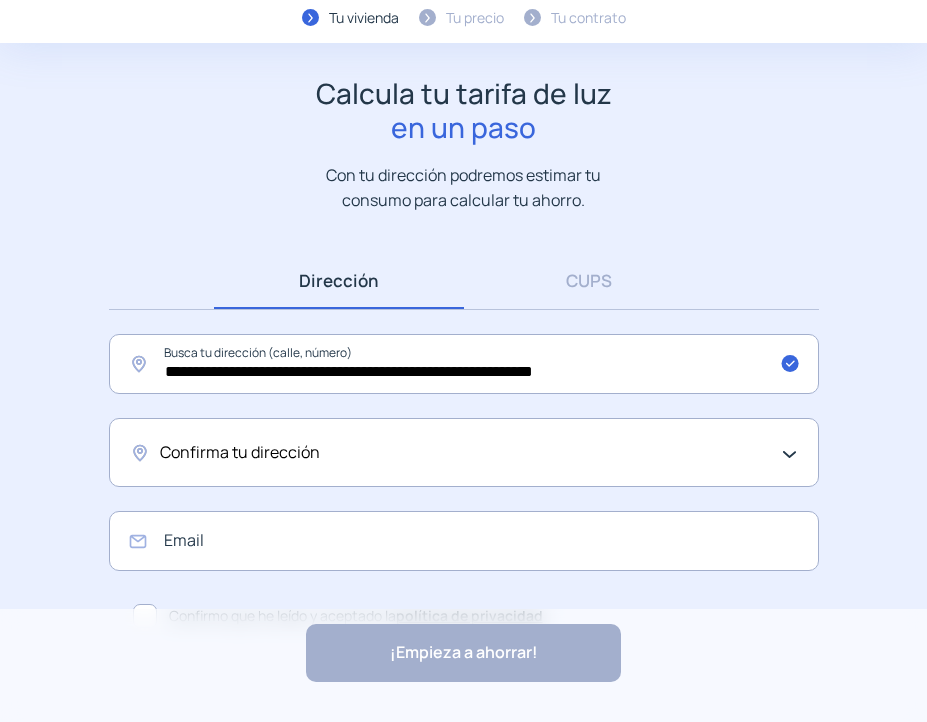 scroll, scrollTop: 119, scrollLeft: 0, axis: vertical 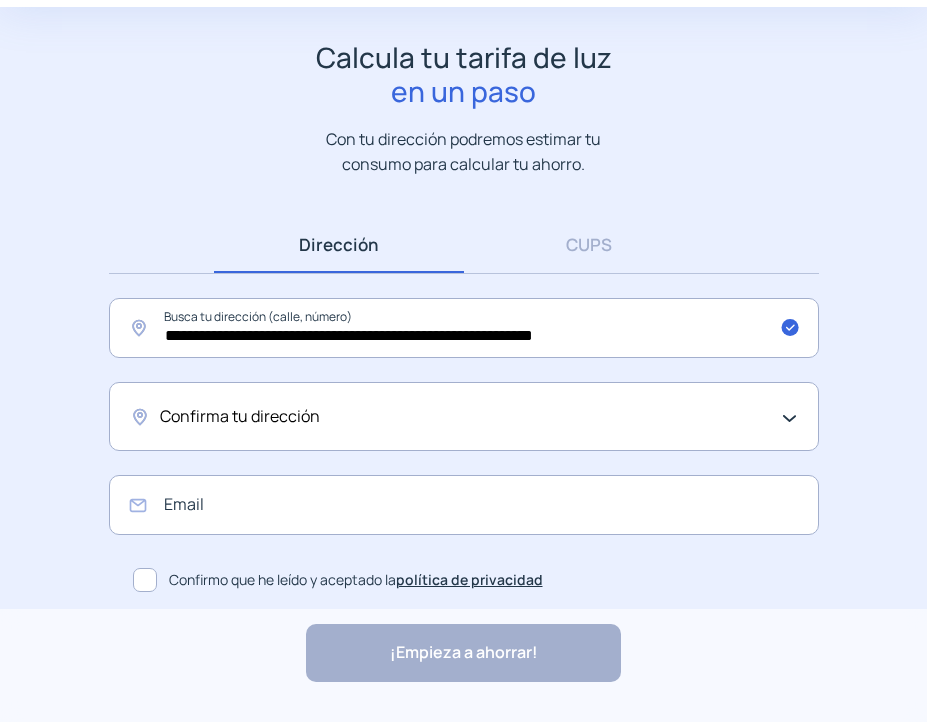 click on "Confirma tu dirección" 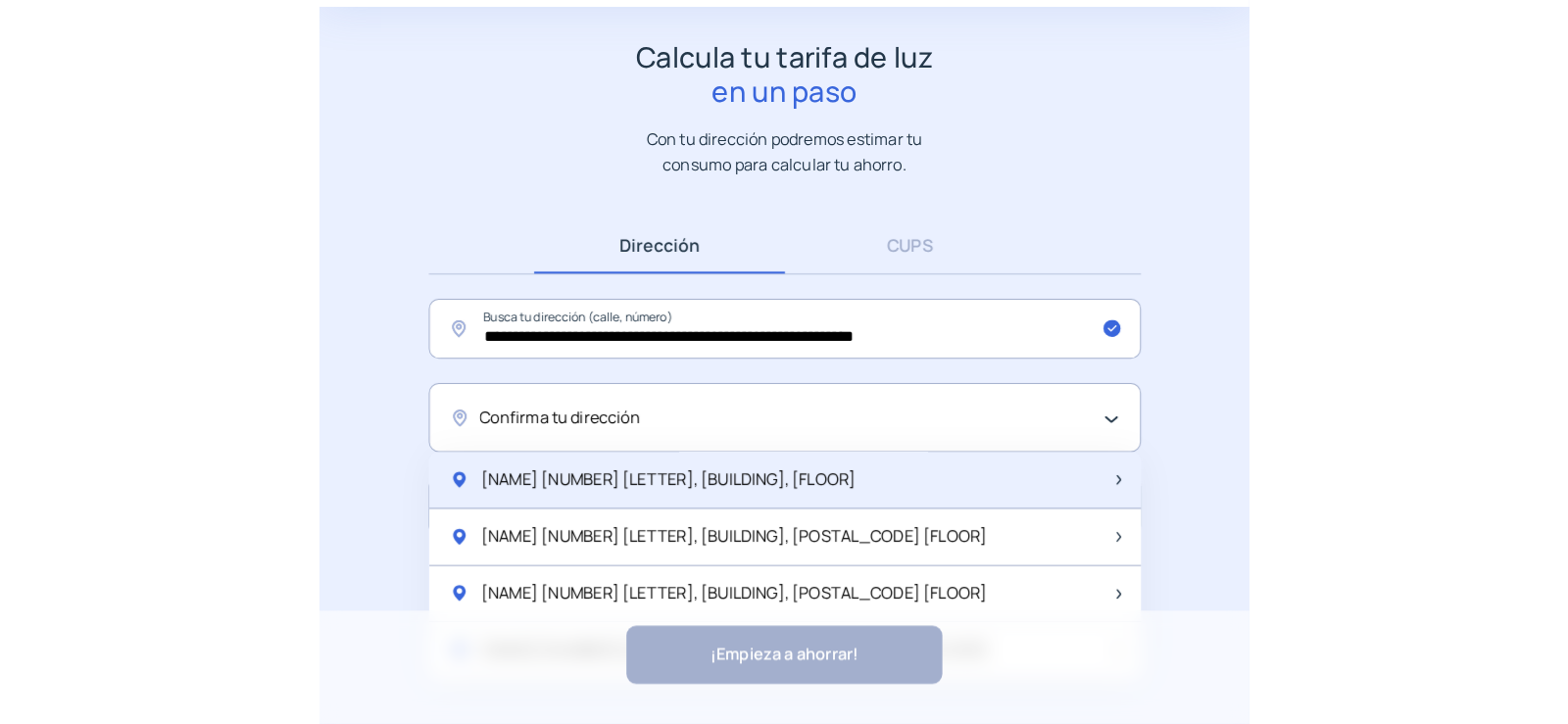 scroll, scrollTop: 262, scrollLeft: 0, axis: vertical 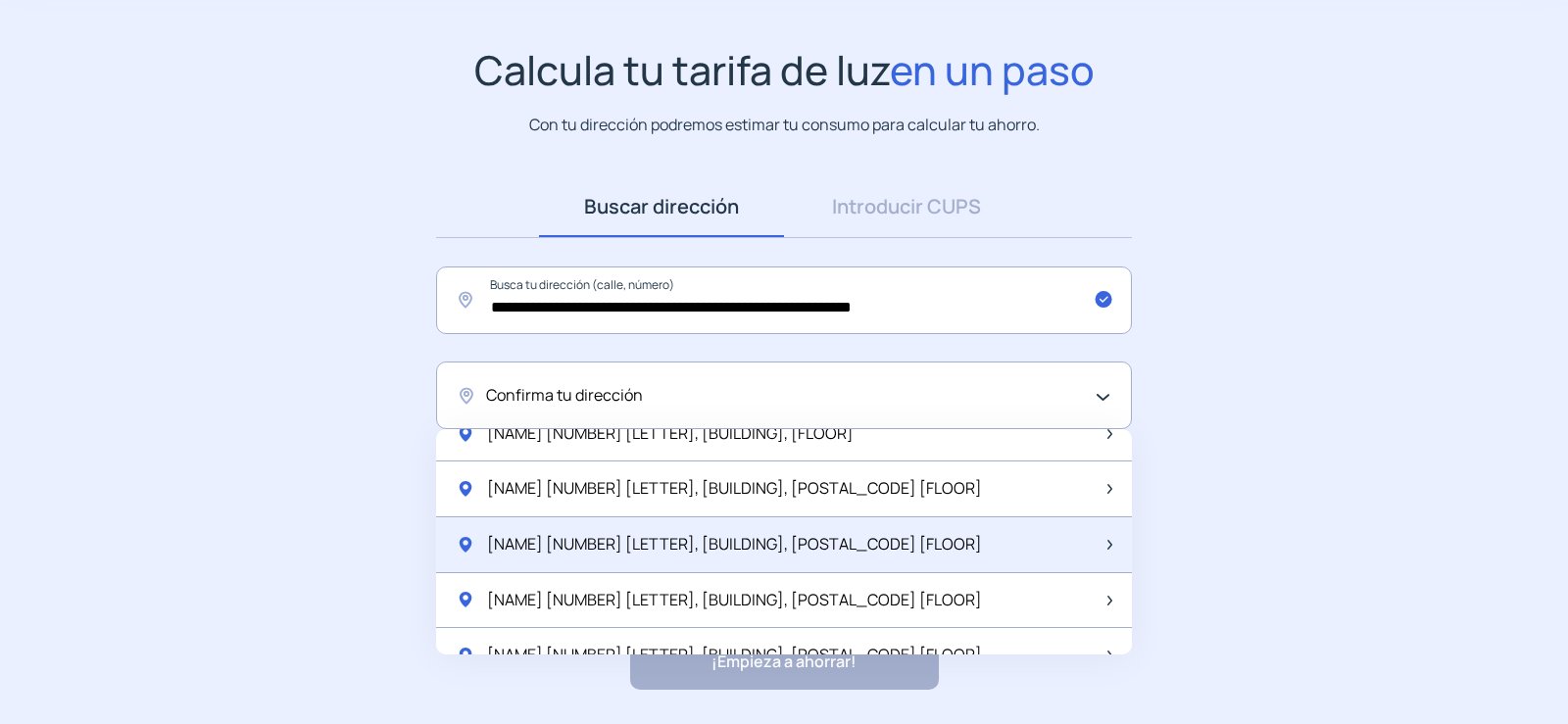click on "[NAME] [NUMBER] D, [BUILDING] [BUILDING], E-[NUMBER] [NUMBER]-[NUMBER]" 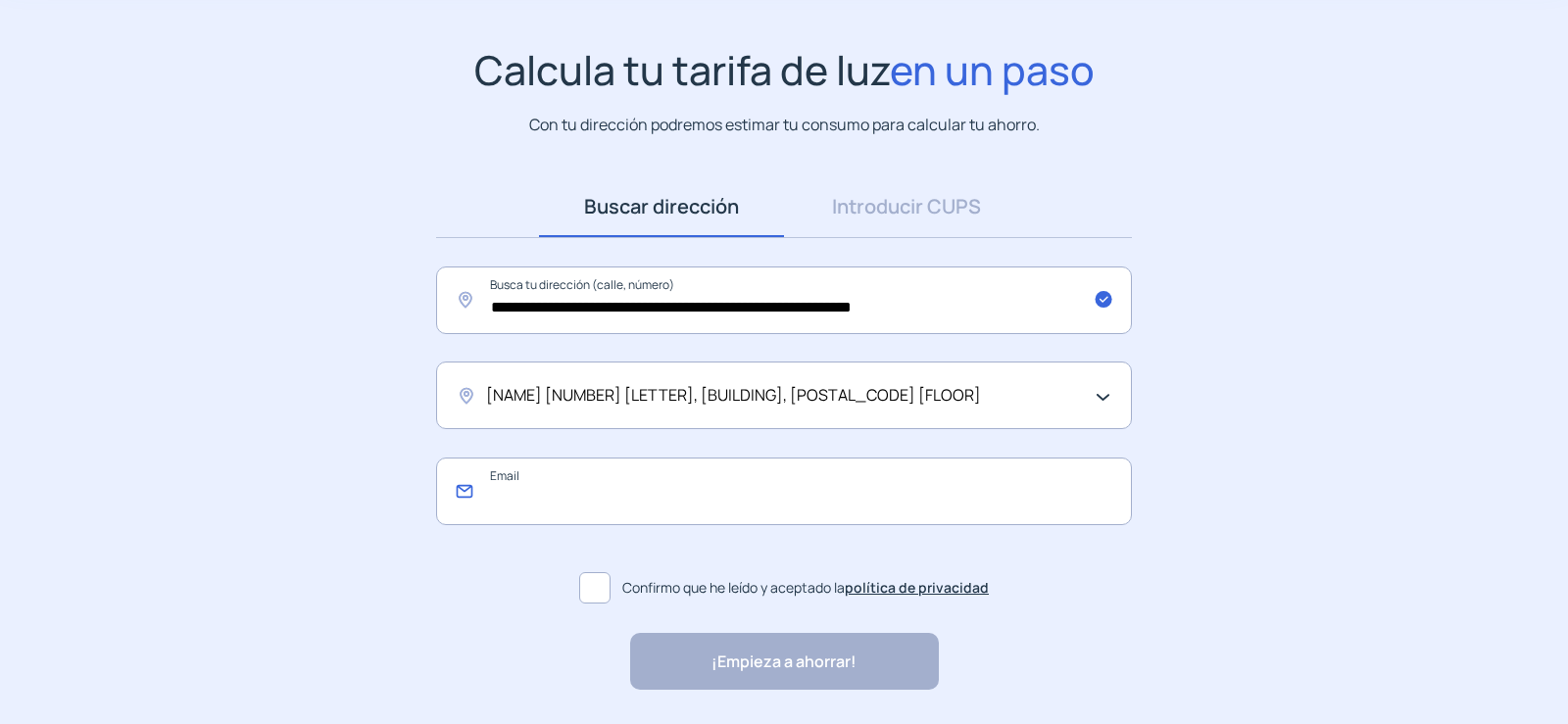 click 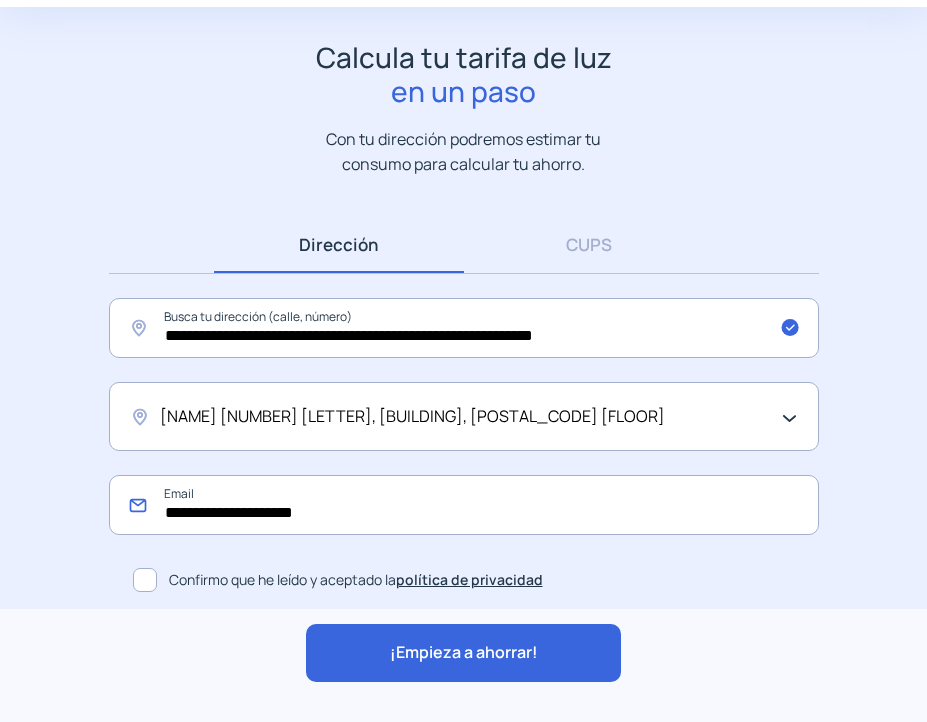 type on "**********" 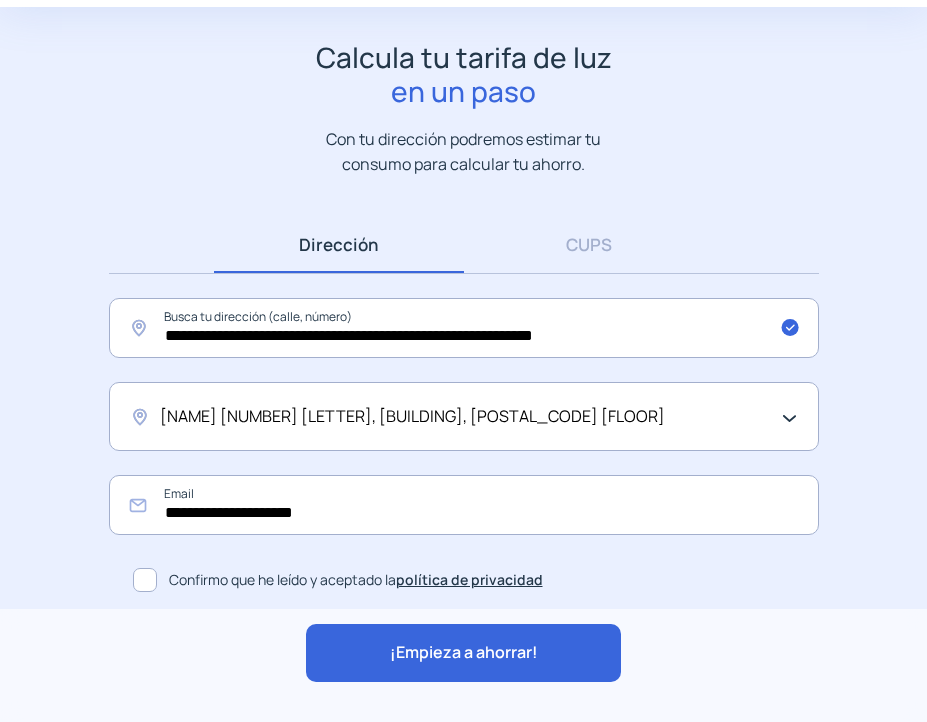 click on "¡Empieza a ahorrar!" 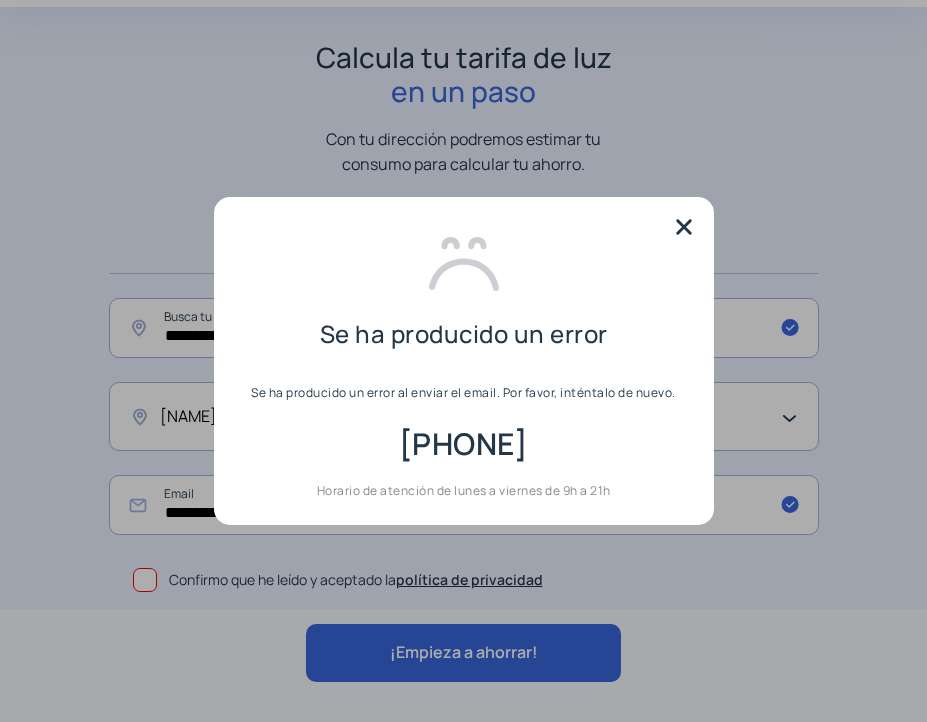 scroll, scrollTop: 0, scrollLeft: 0, axis: both 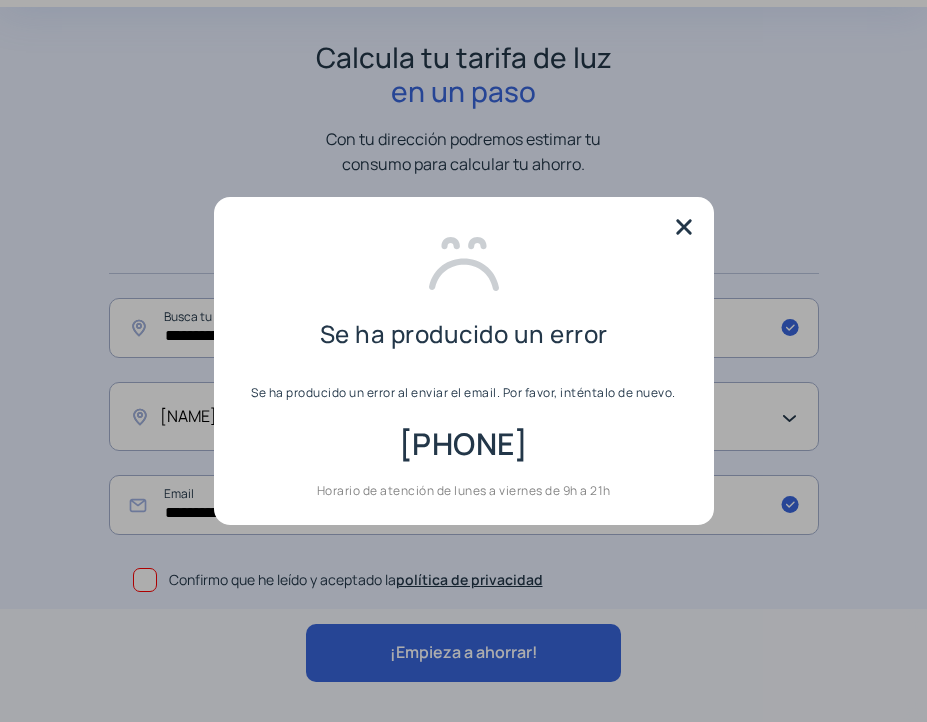 click at bounding box center [684, 227] 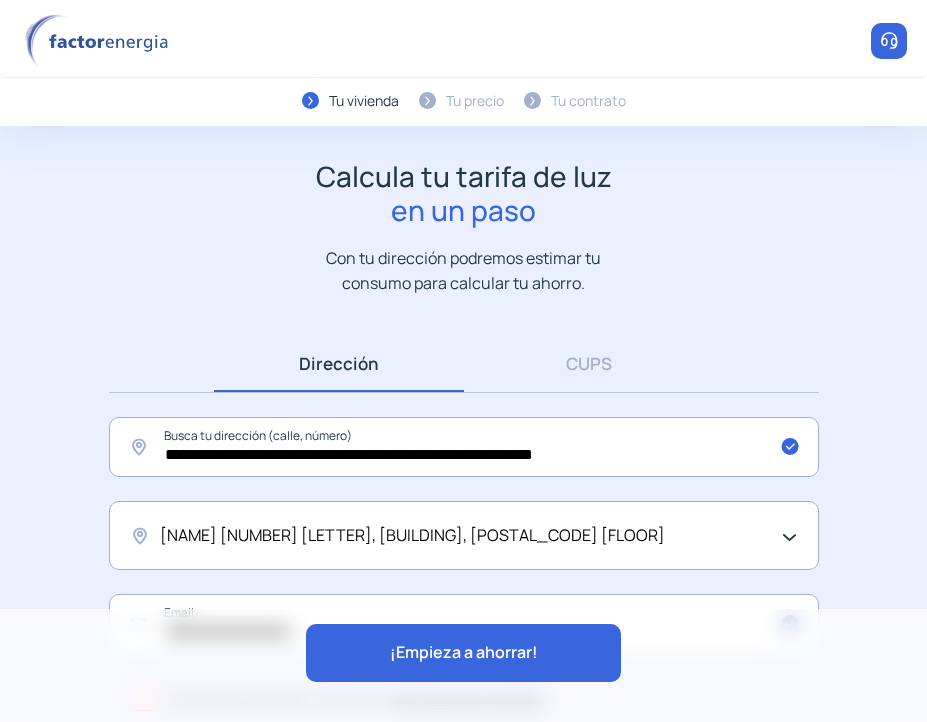 scroll, scrollTop: 119, scrollLeft: 0, axis: vertical 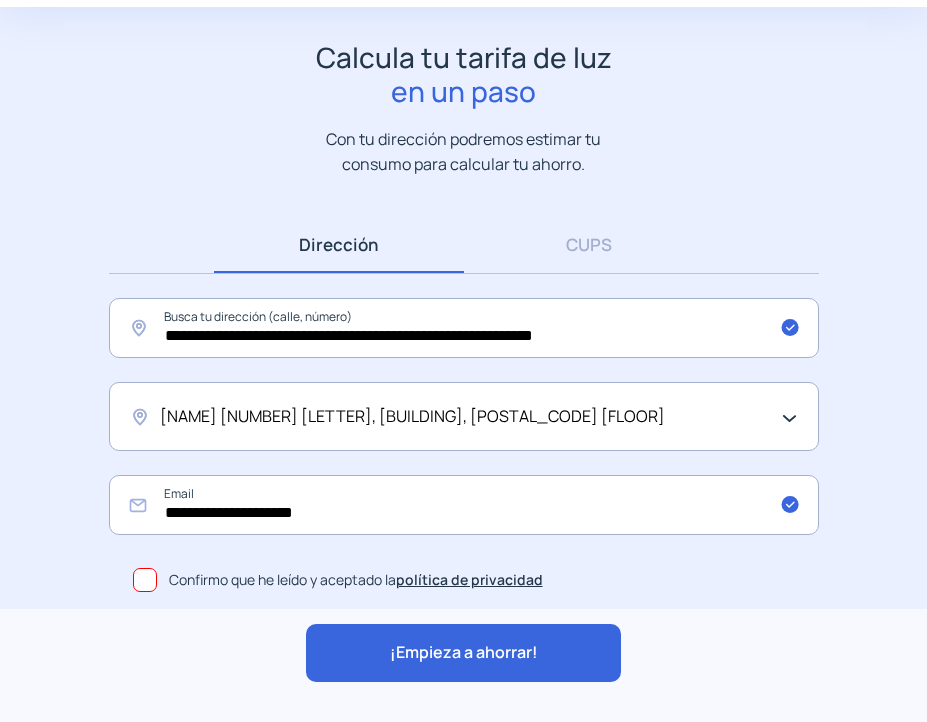 click on "Calcula tu tarifa de luz  en un paso  Con tu dirección podremos estimar tu consumo para calcular tu ahorro." 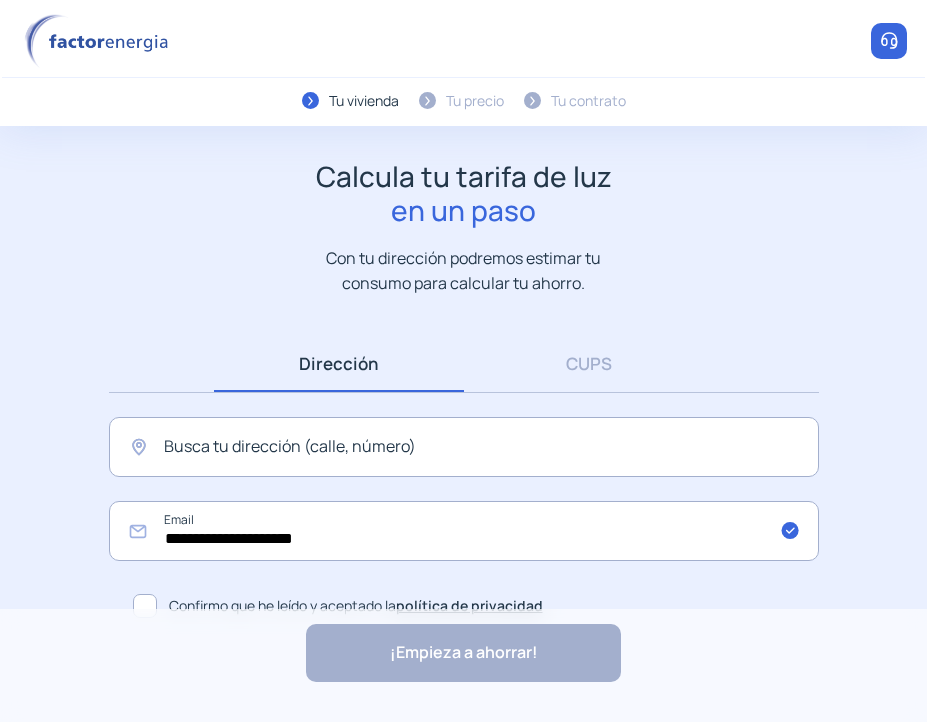 scroll, scrollTop: 0, scrollLeft: 0, axis: both 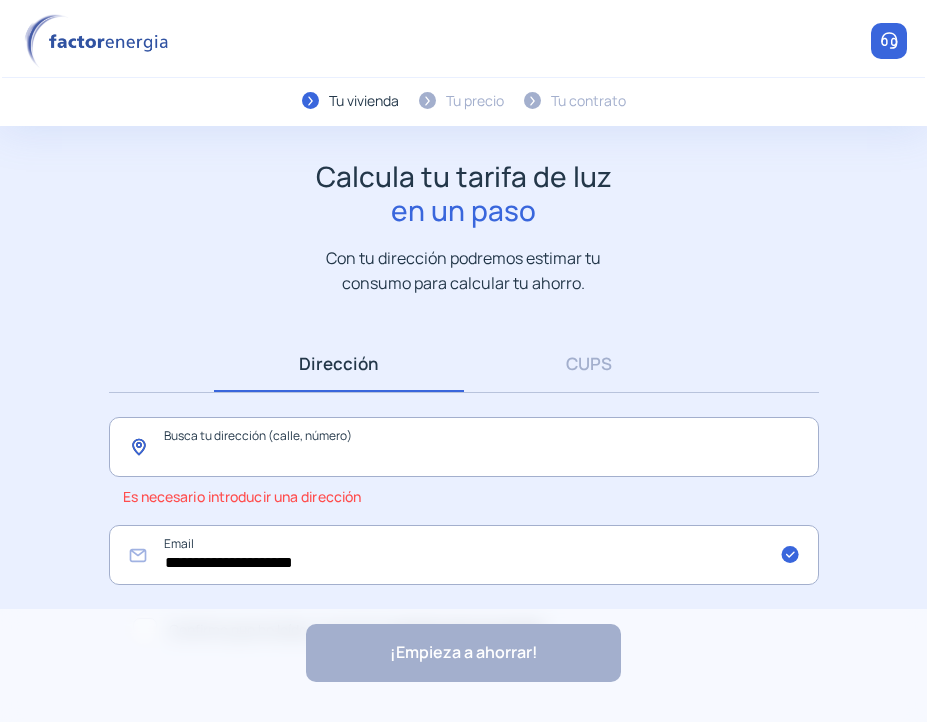 paste on "**********" 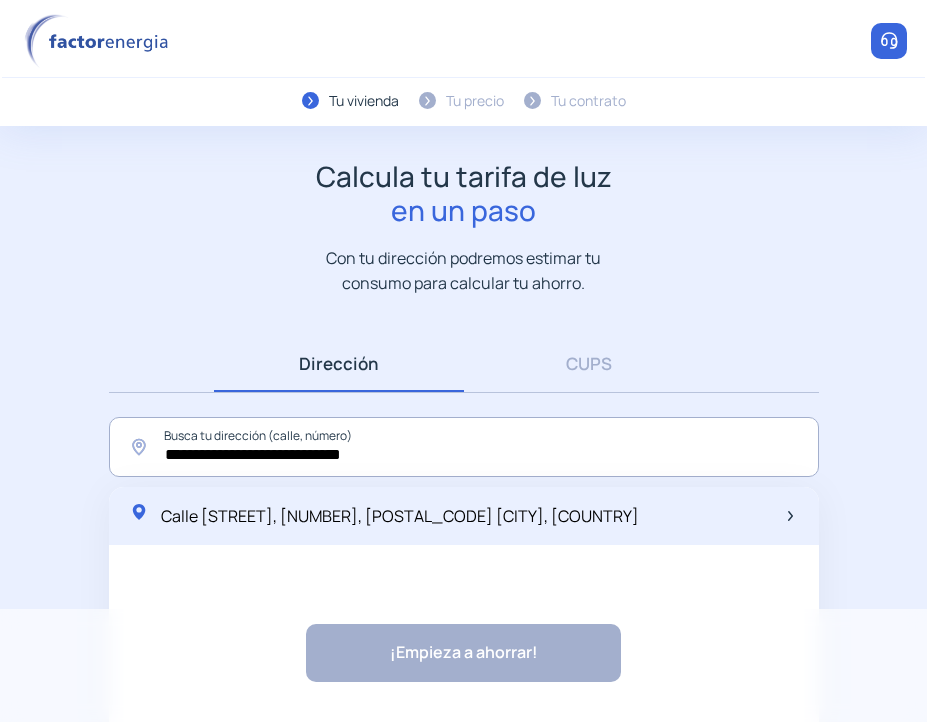 click on "Calle [STREET] [NUMBER], [POSTAL_CODE] [CITY], [CITY] [COUNTRY]" 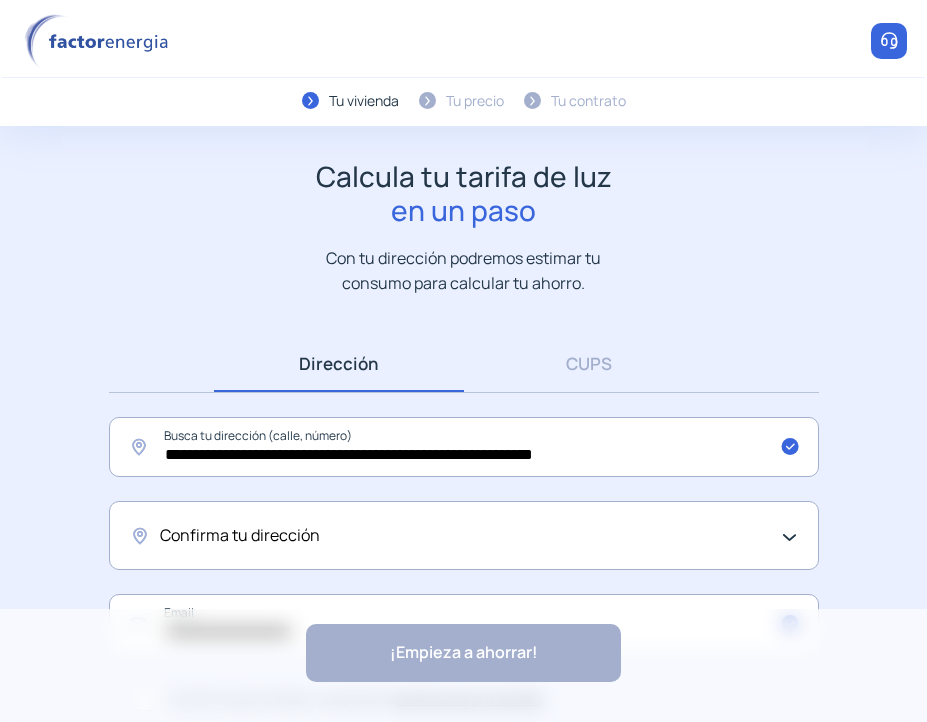 click on "Confirma tu dirección" 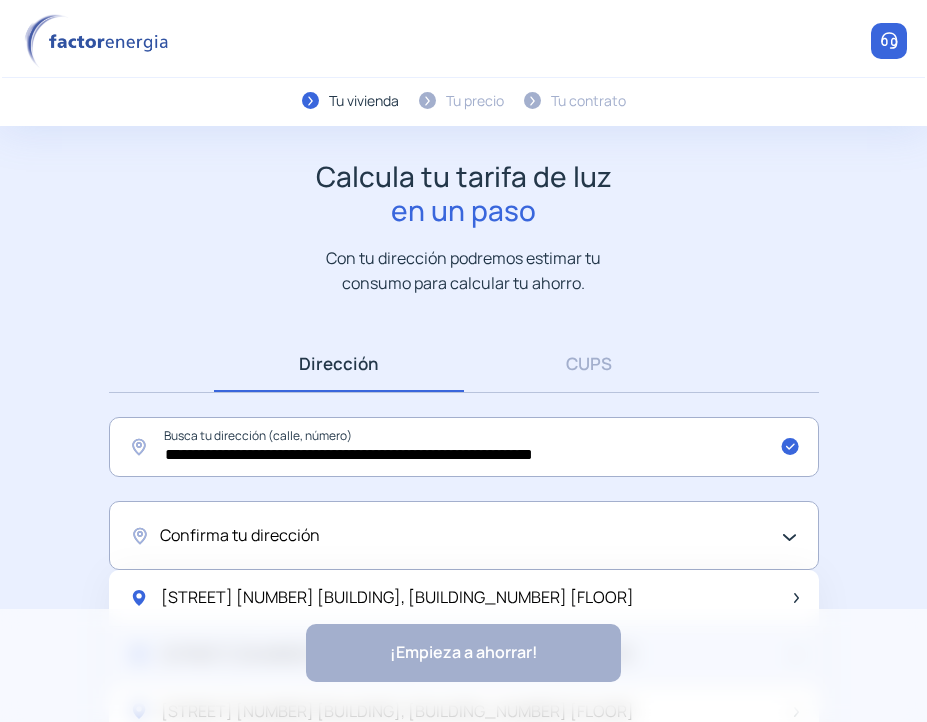 scroll, scrollTop: 119, scrollLeft: 0, axis: vertical 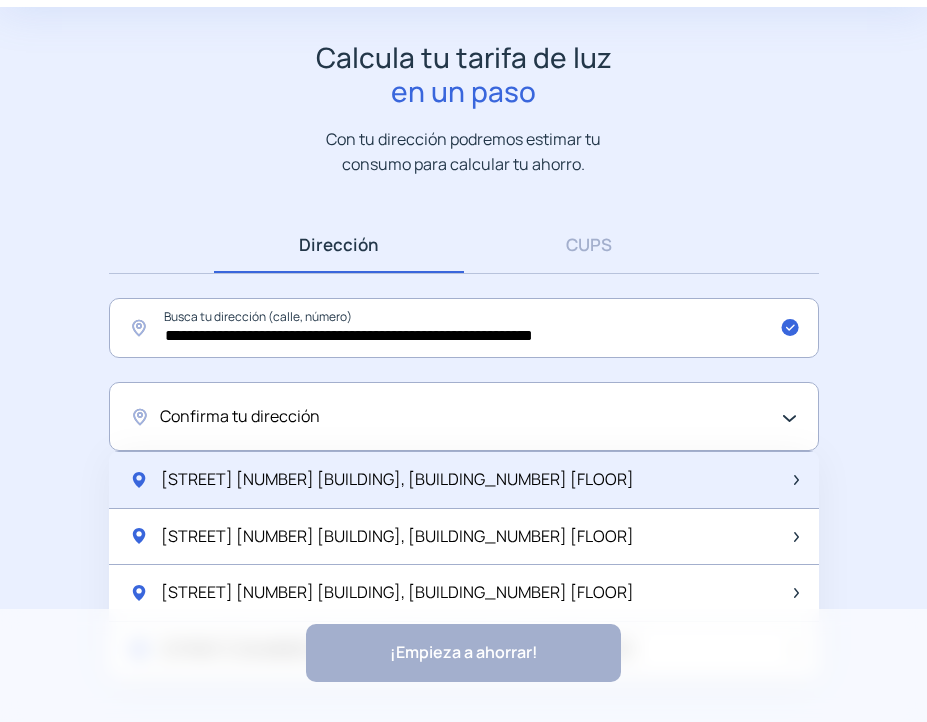 click on "[NAME] [NUMBER] D, [BUILDING] [BUILDING], E-[NUMBER] [NUMBER]-[NUMBER]" 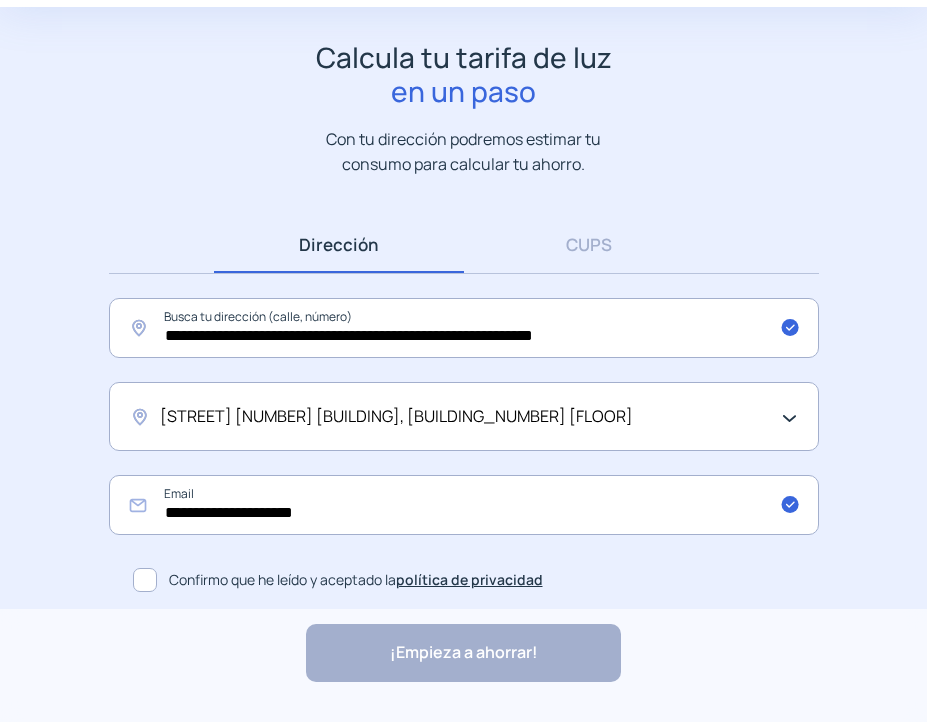 click 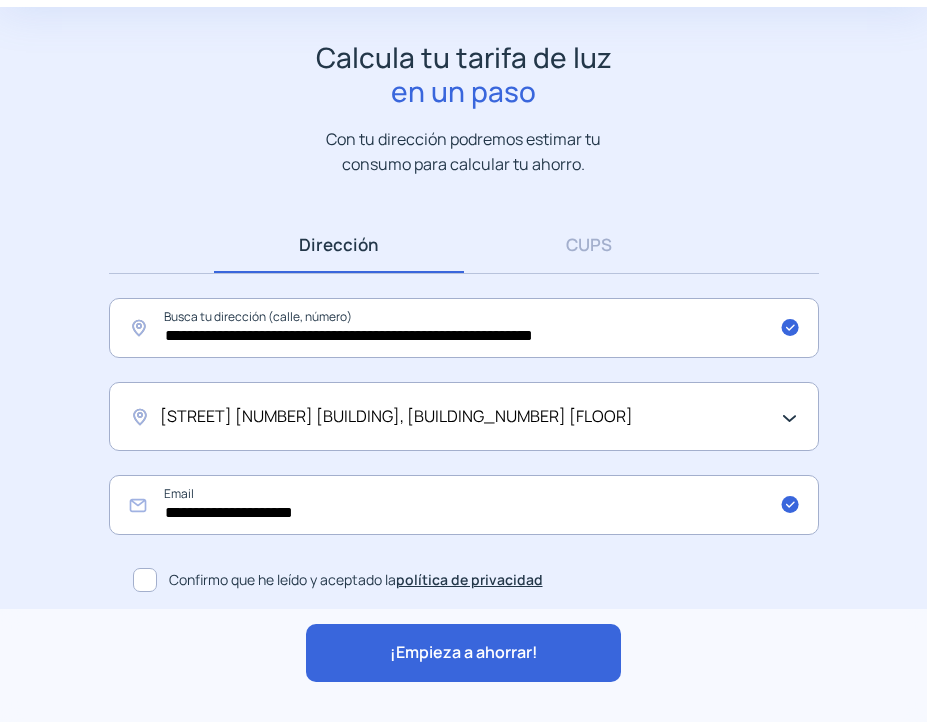 click on "¡Empieza a ahorrar!" 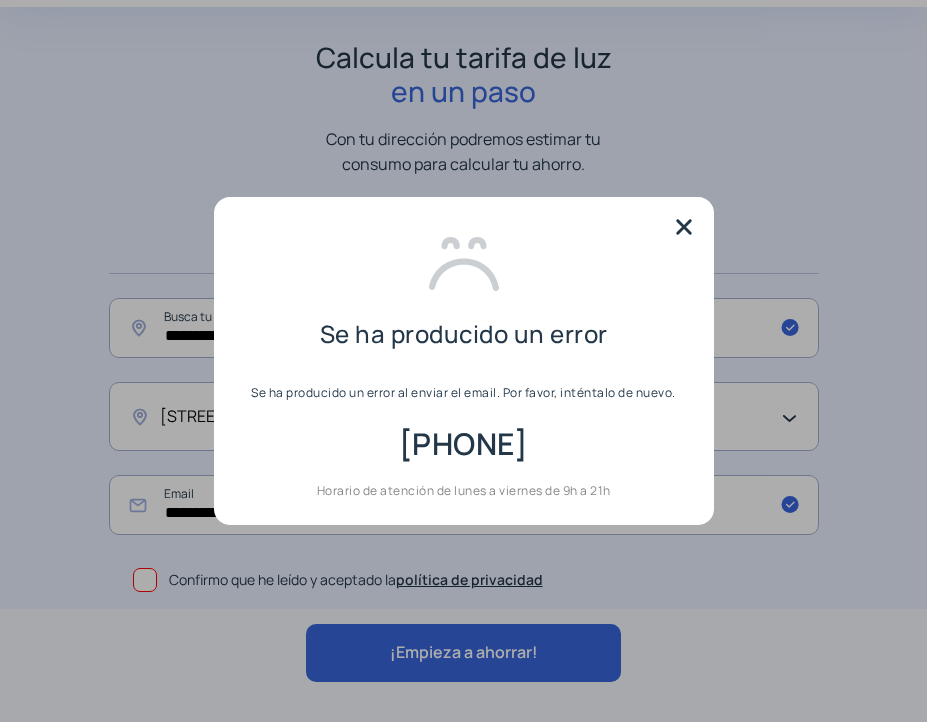 scroll, scrollTop: 0, scrollLeft: 0, axis: both 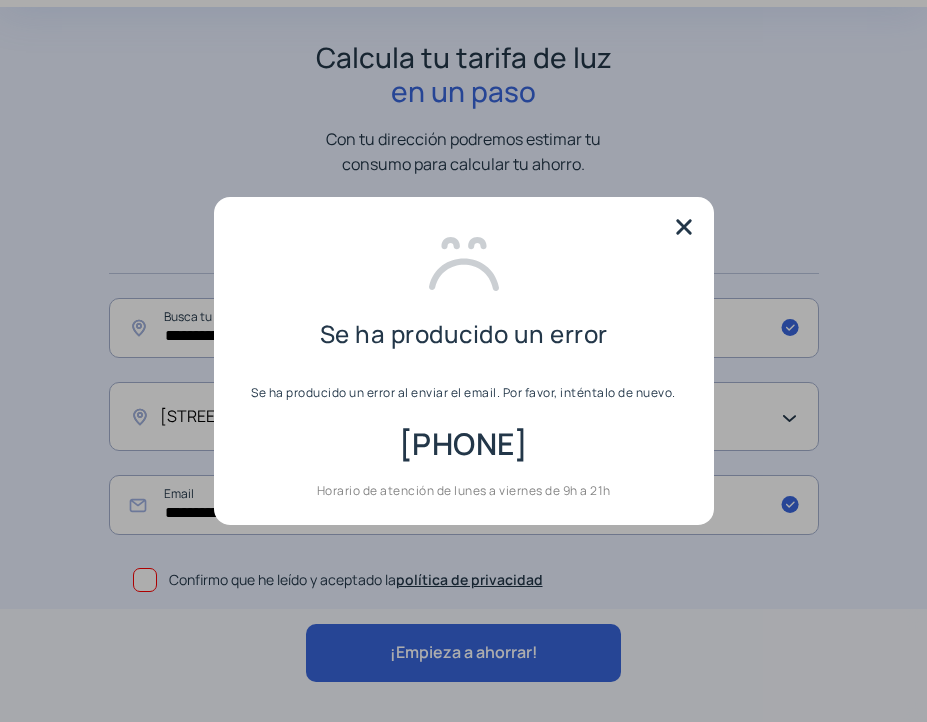 click at bounding box center (684, 227) 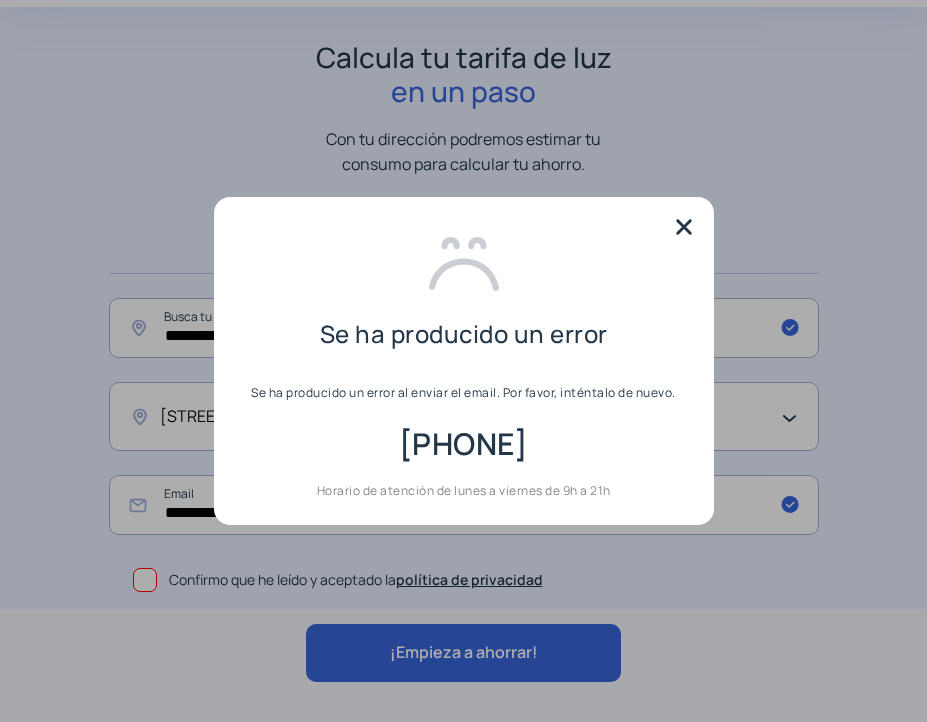 scroll, scrollTop: 119, scrollLeft: 0, axis: vertical 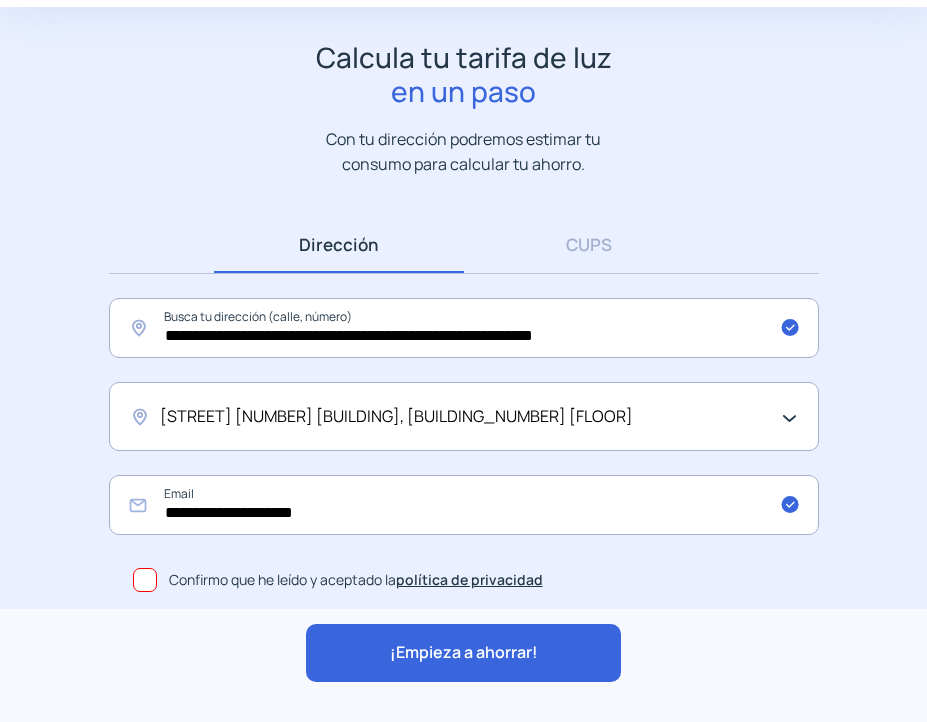click on "¡Empieza a ahorrar!" 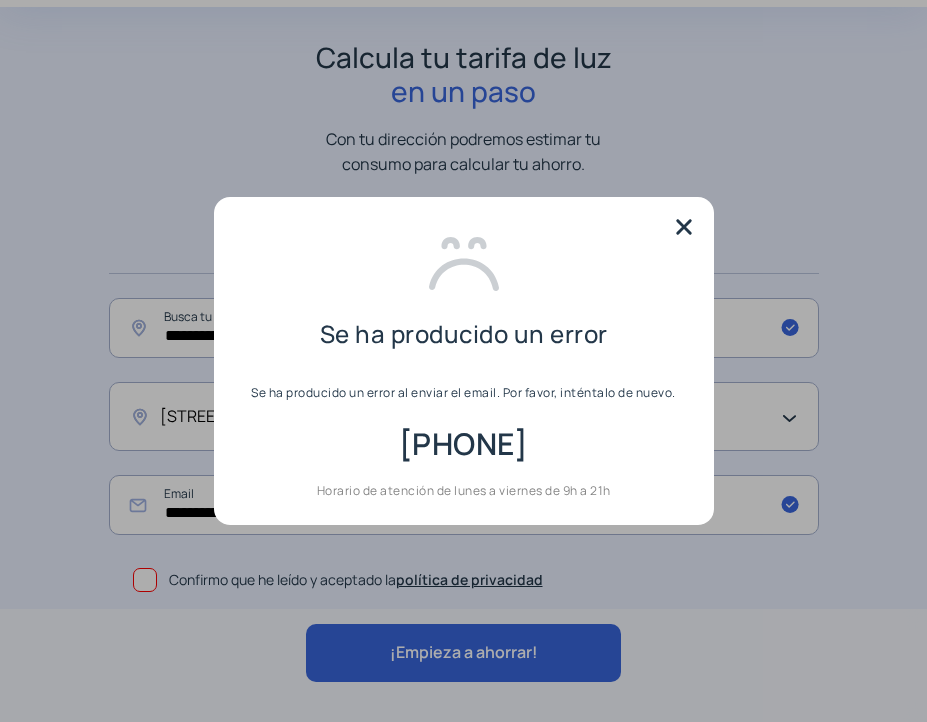 scroll, scrollTop: 0, scrollLeft: 0, axis: both 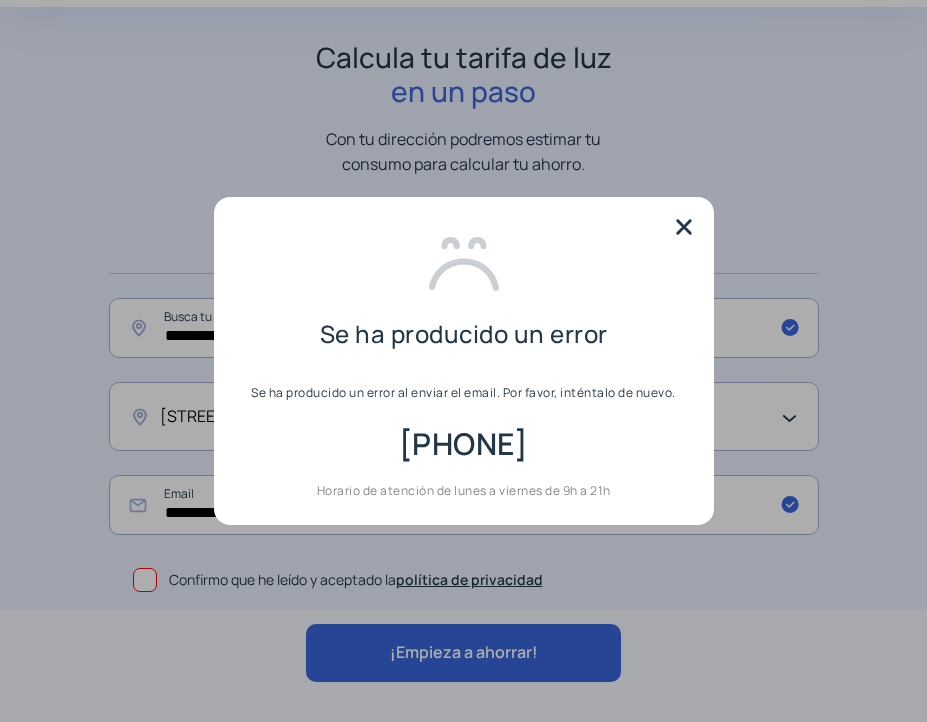 click at bounding box center (684, 227) 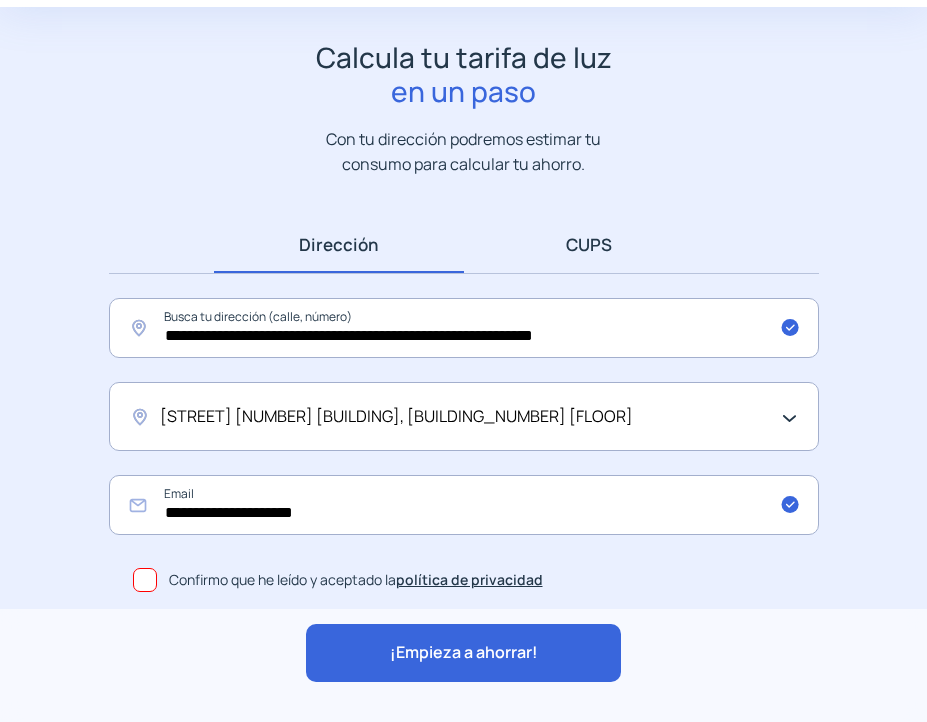 scroll, scrollTop: 119, scrollLeft: 0, axis: vertical 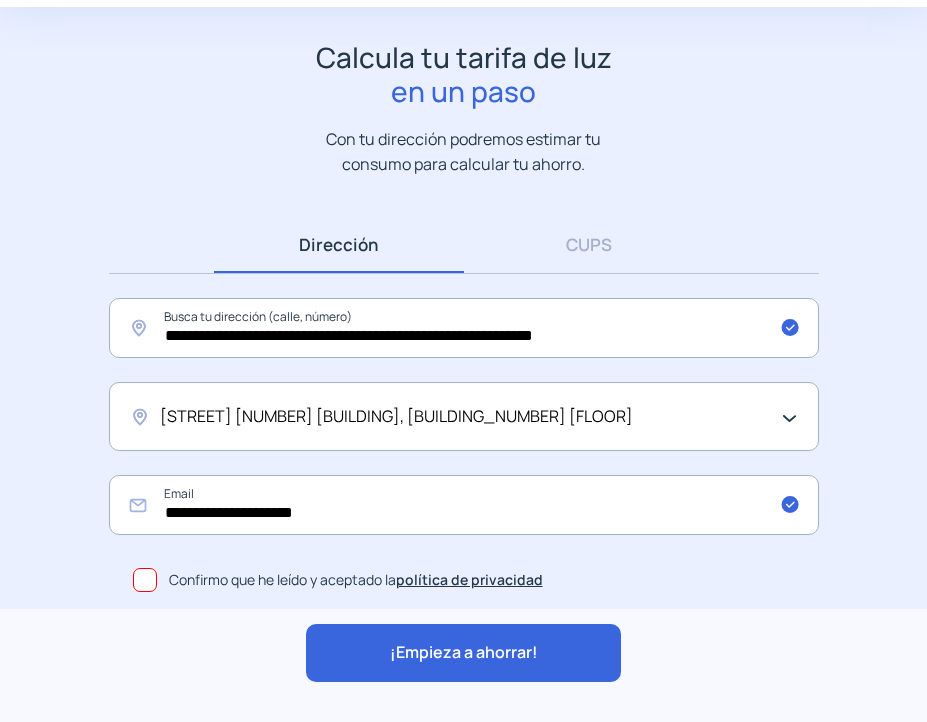 click on "**********" 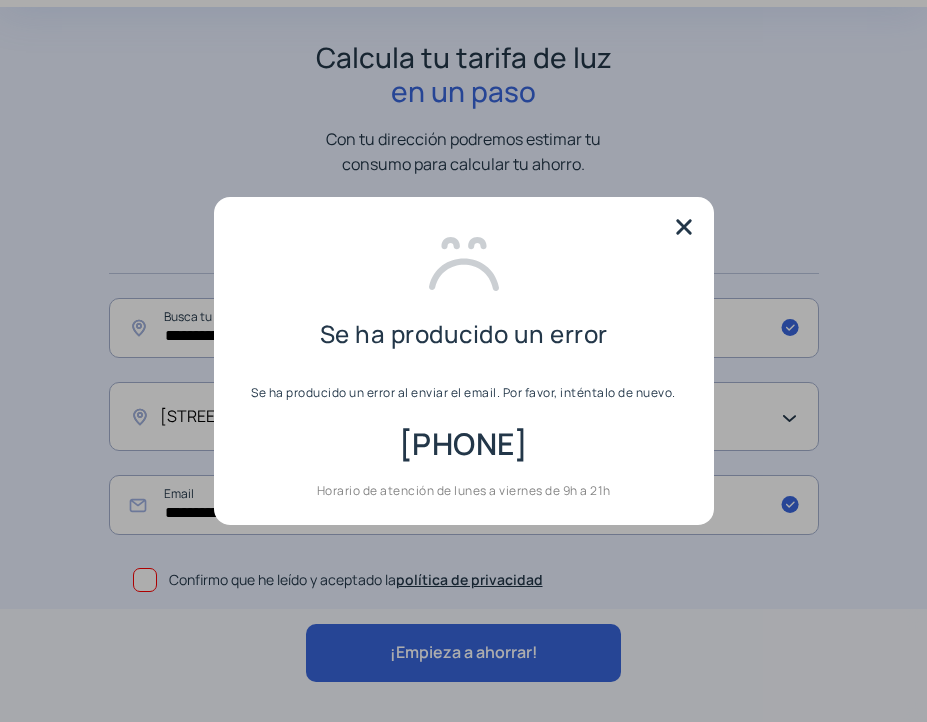 scroll, scrollTop: 0, scrollLeft: 0, axis: both 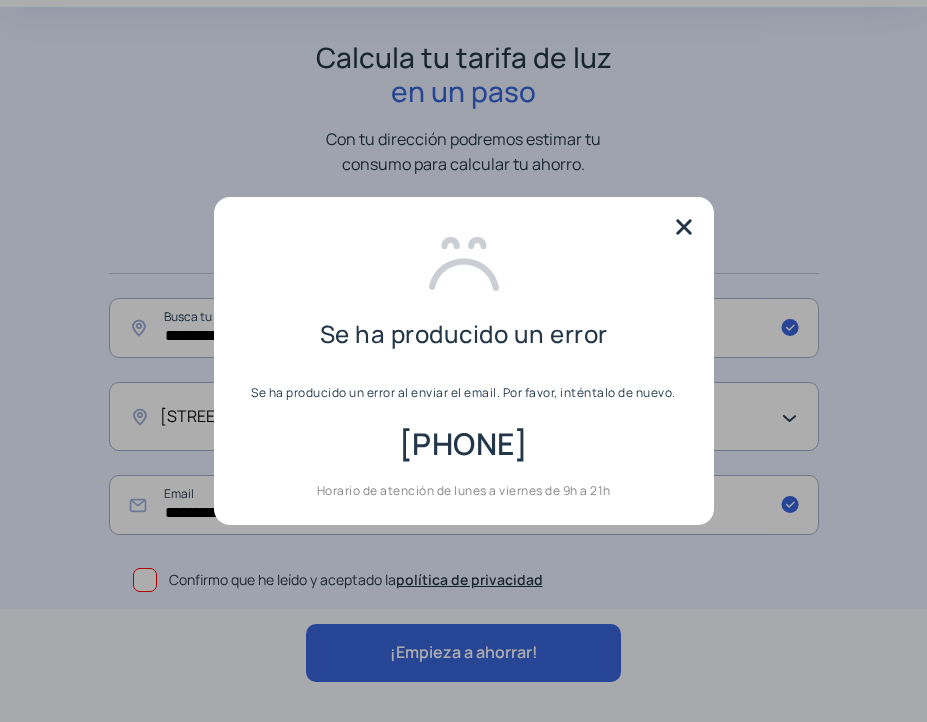 click at bounding box center (684, 227) 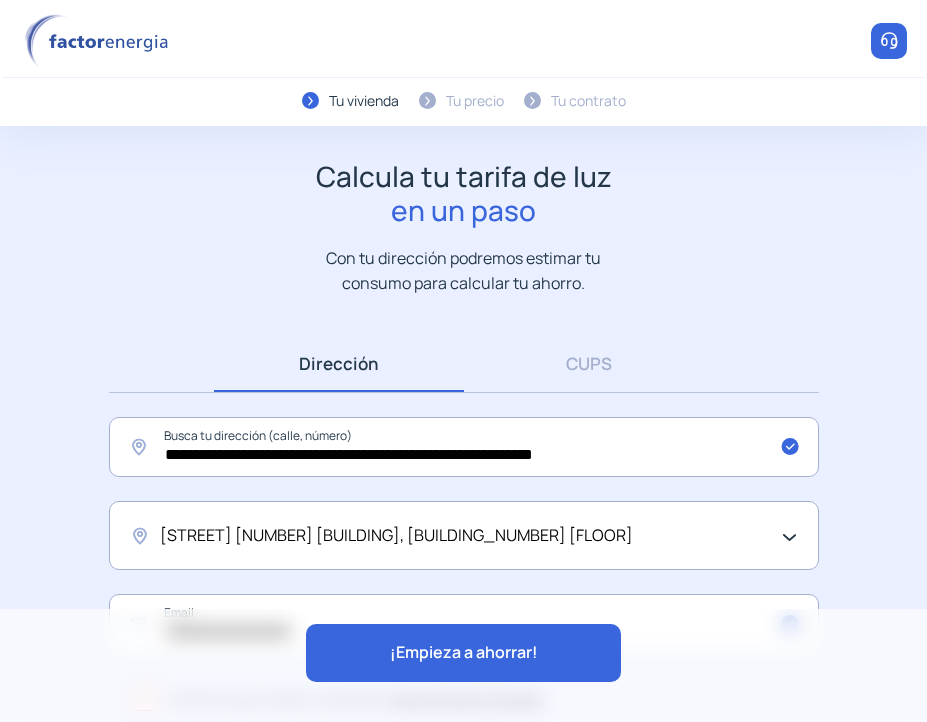 scroll, scrollTop: 119, scrollLeft: 0, axis: vertical 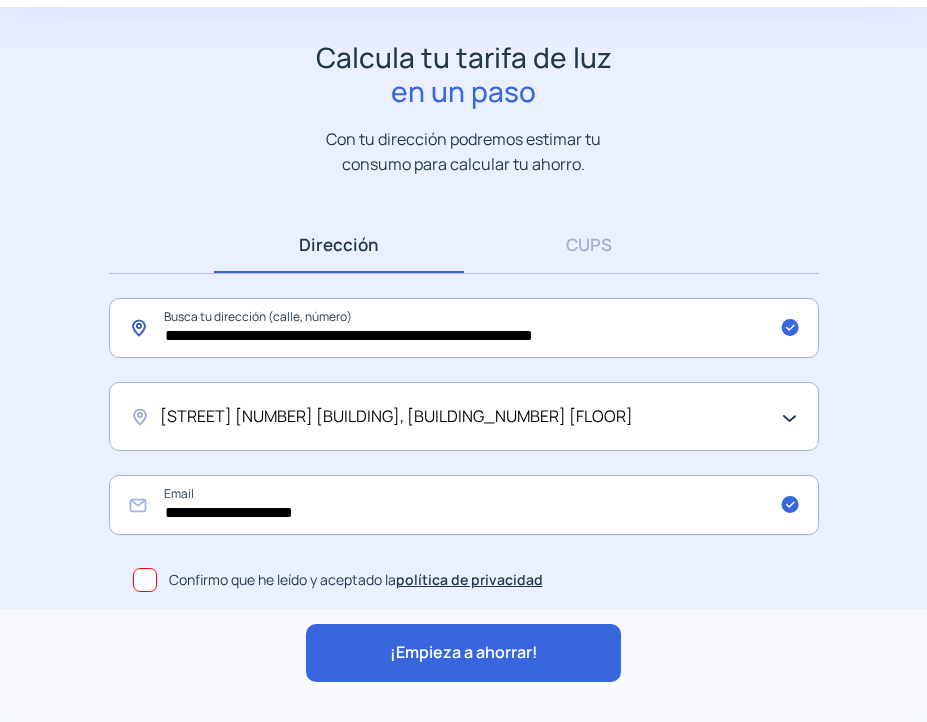 drag, startPoint x: 621, startPoint y: 340, endPoint x: 62, endPoint y: 341, distance: 559.0009 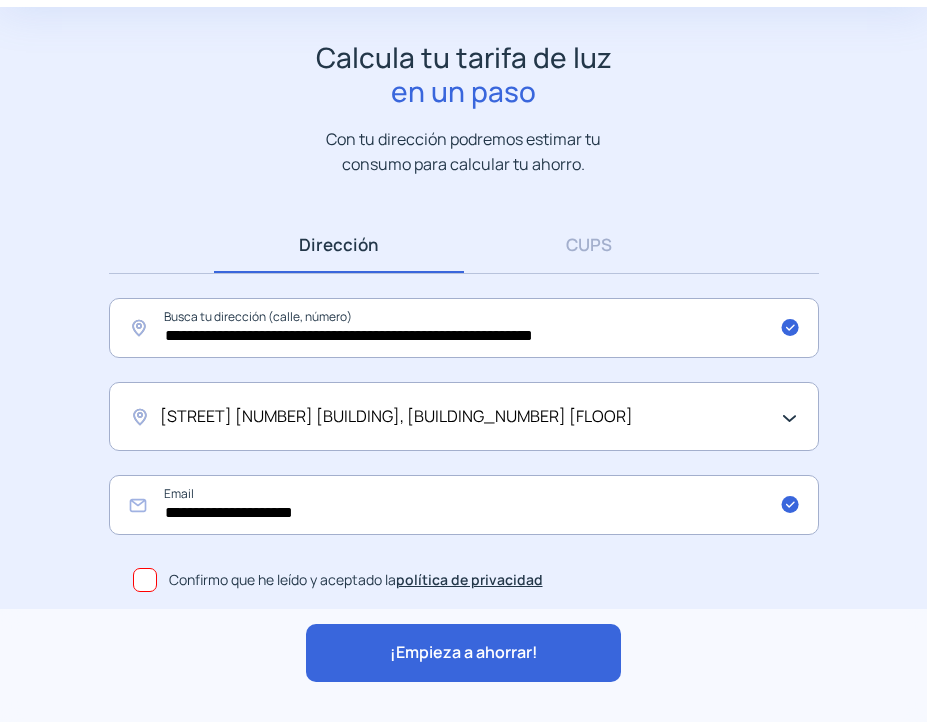 click on "**********" 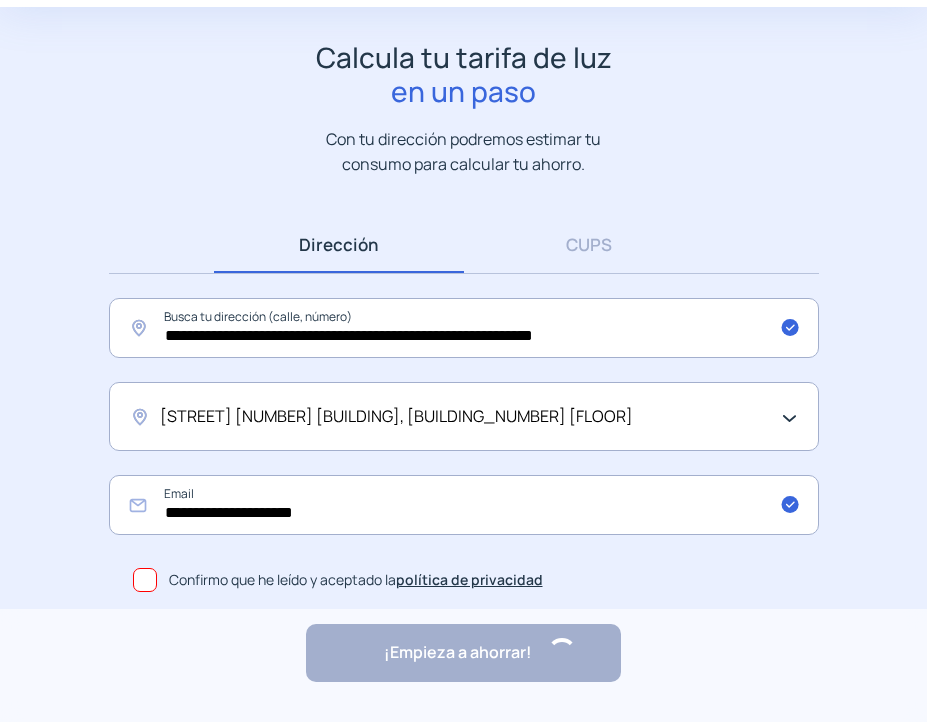 scroll, scrollTop: 0, scrollLeft: 0, axis: both 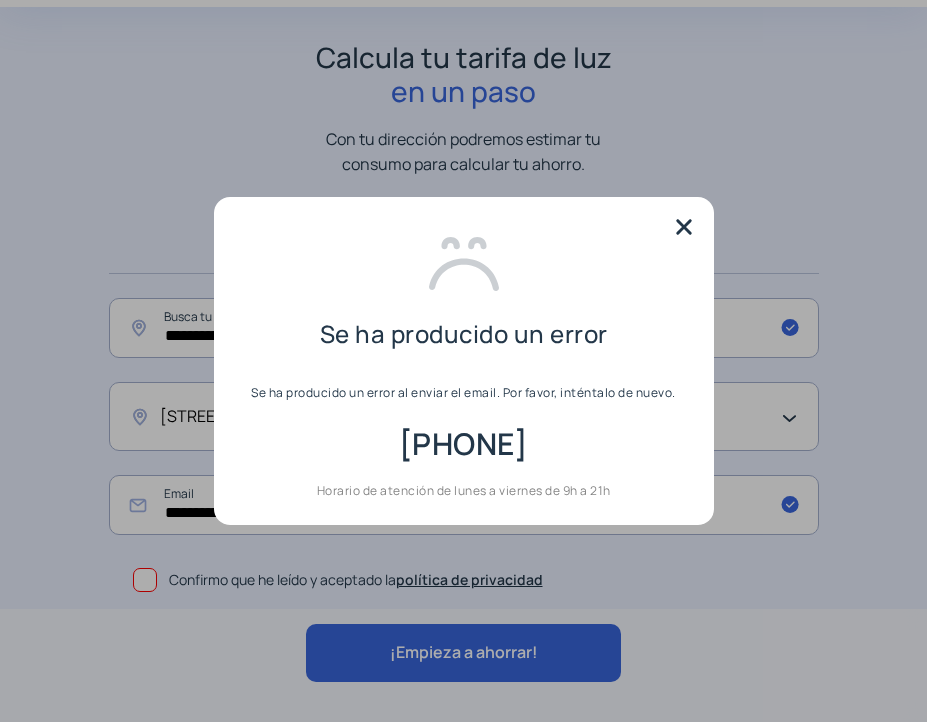 click at bounding box center [684, 227] 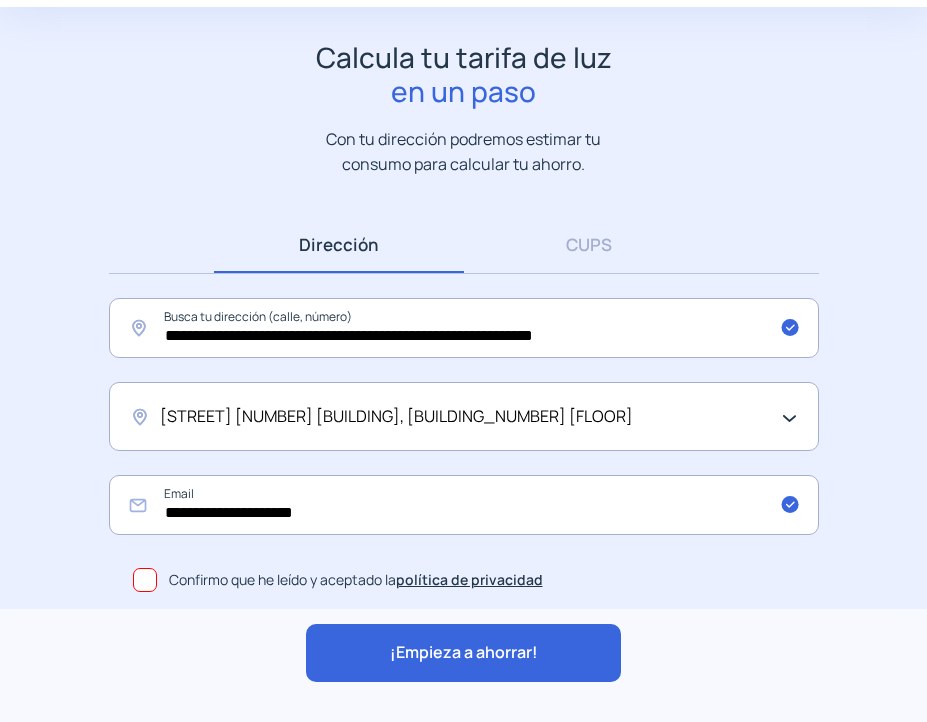 click on "¡Empieza a ahorrar!" 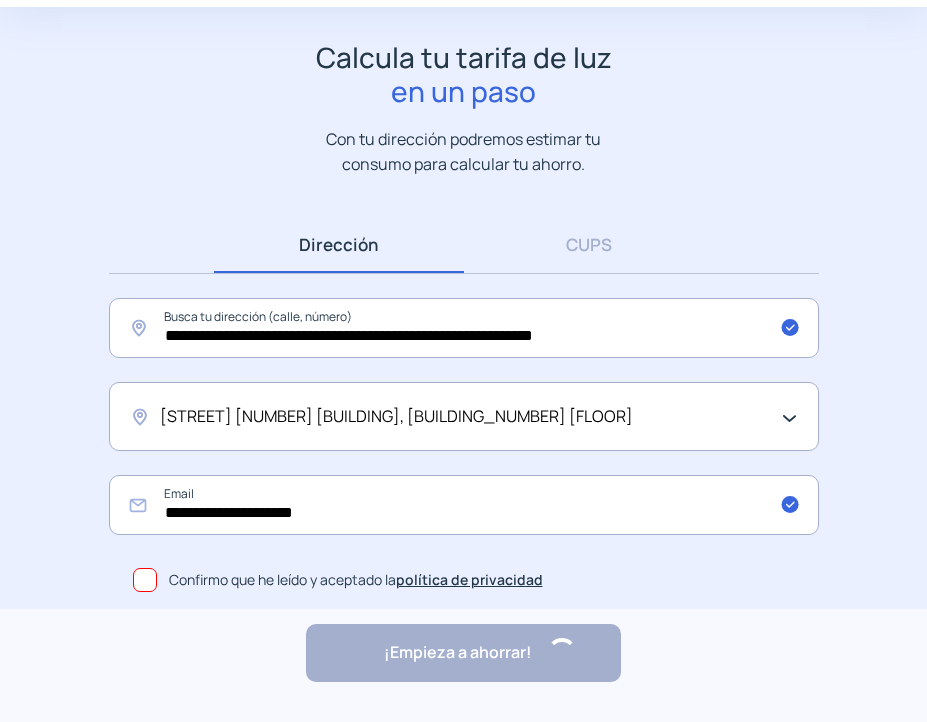 scroll, scrollTop: 0, scrollLeft: 0, axis: both 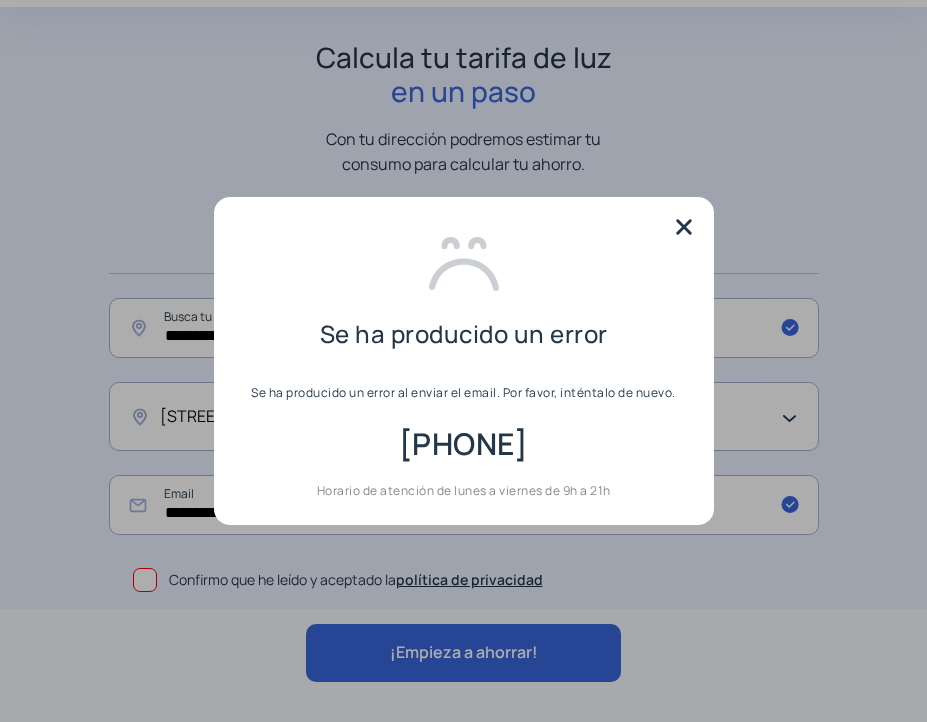 click at bounding box center [684, 227] 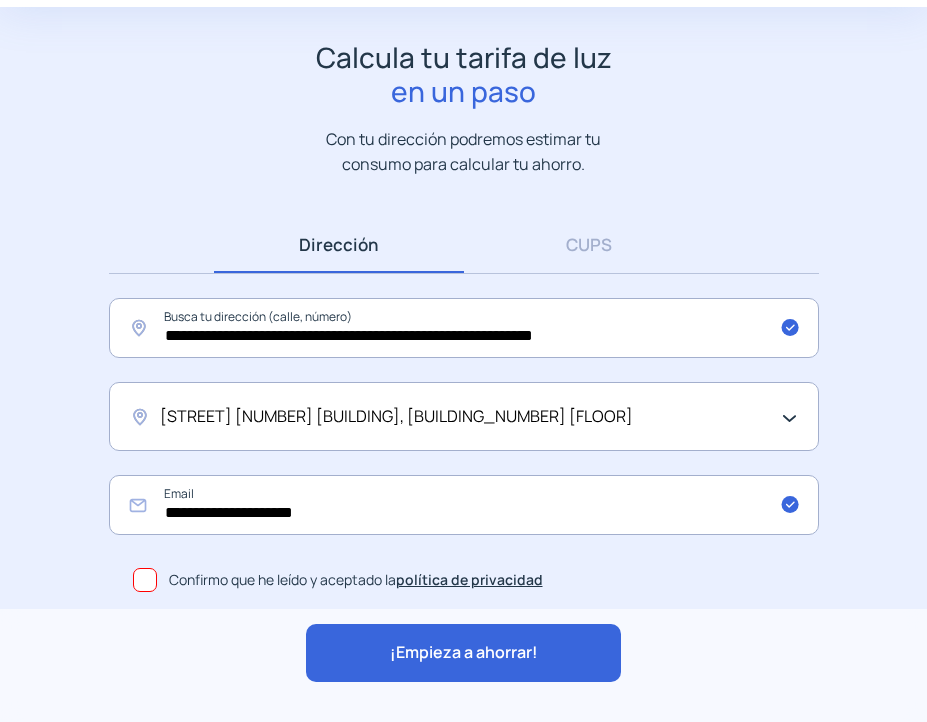 scroll, scrollTop: 119, scrollLeft: 0, axis: vertical 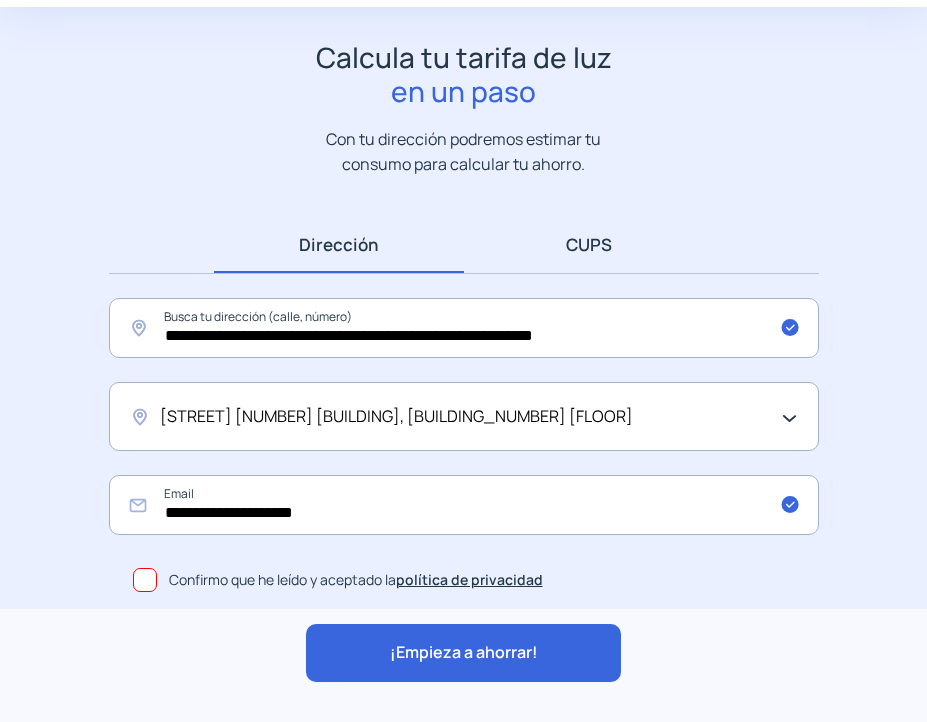 click on "CUPS" at bounding box center [589, 244] 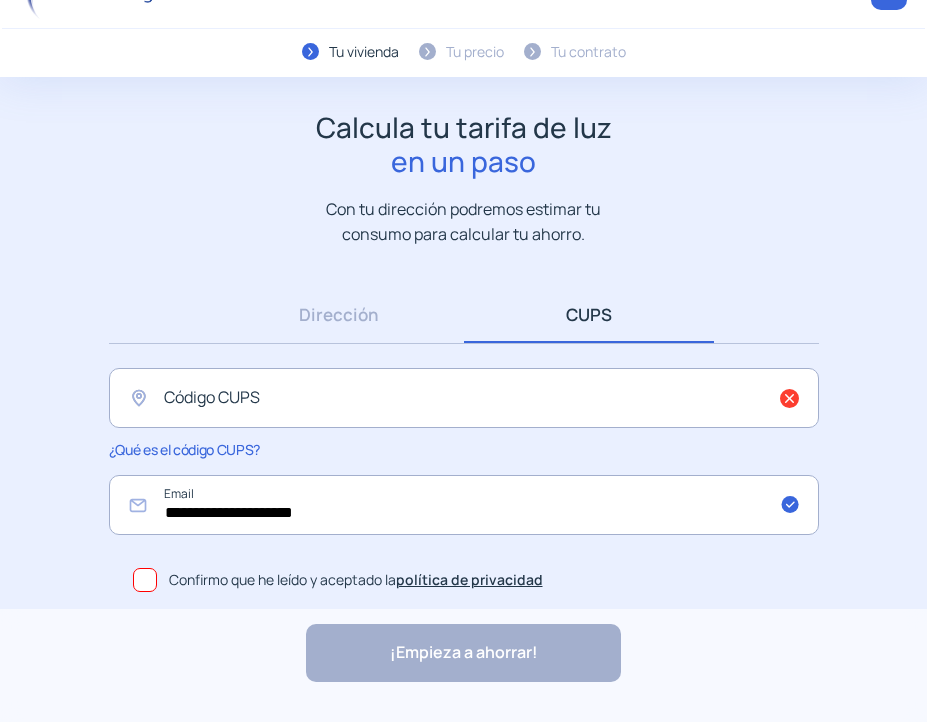 scroll, scrollTop: 49, scrollLeft: 0, axis: vertical 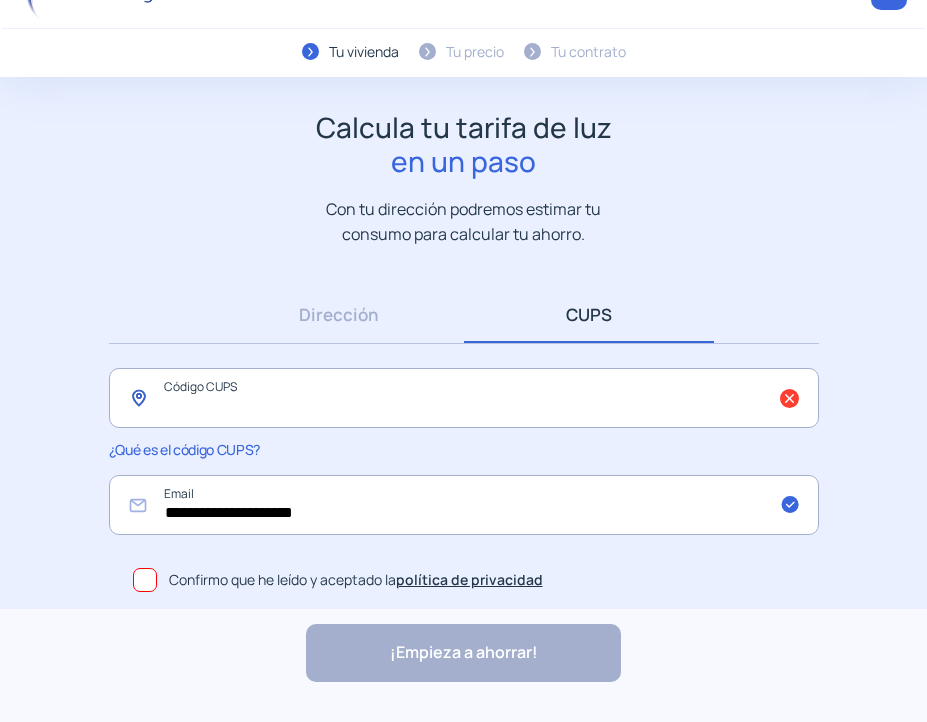 click 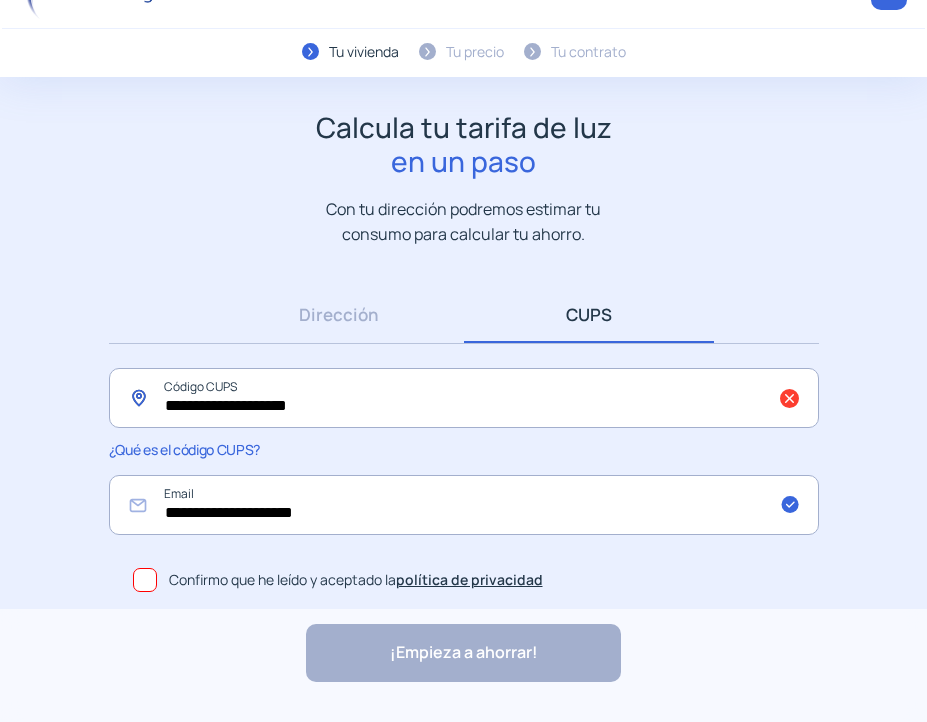 drag, startPoint x: 338, startPoint y: 416, endPoint x: 4, endPoint y: 393, distance: 334.791 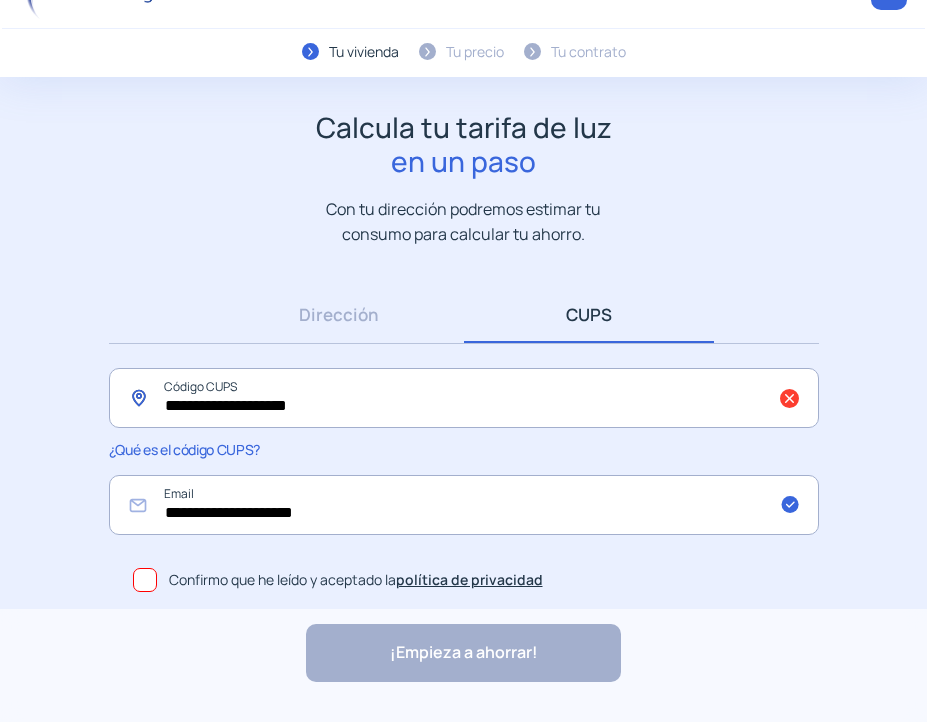 drag, startPoint x: 330, startPoint y: 412, endPoint x: 223, endPoint y: 411, distance: 107.00467 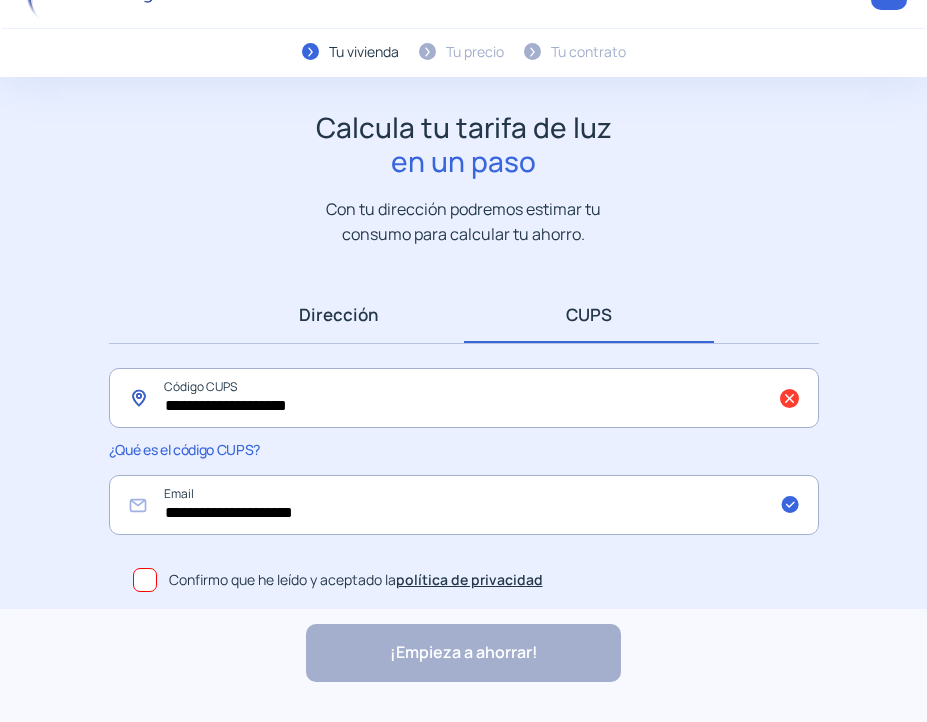 type on "**********" 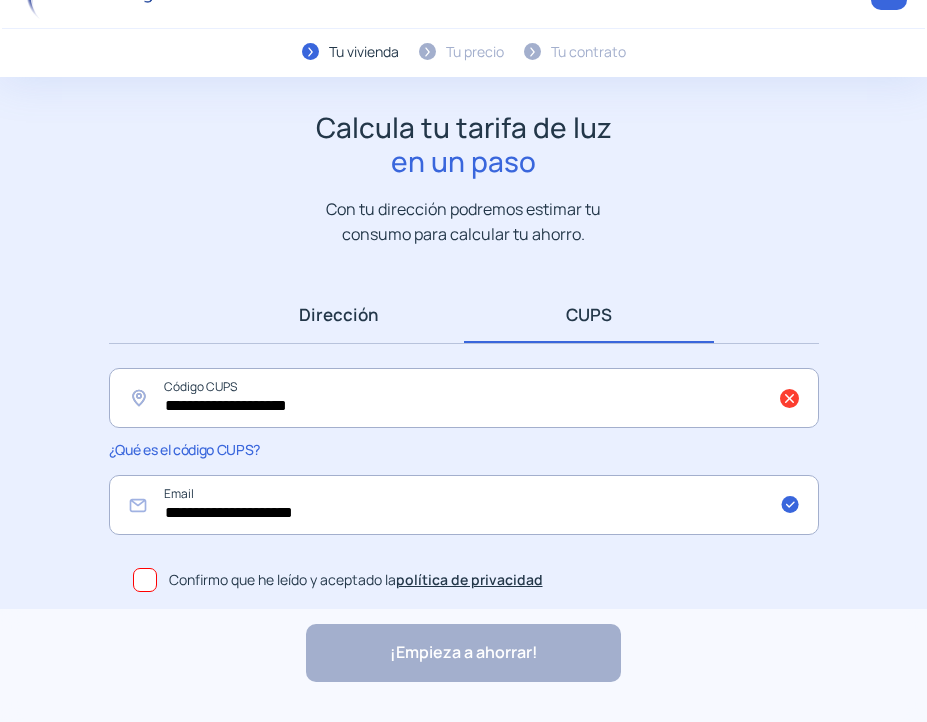 click on "Dirección" at bounding box center [339, 314] 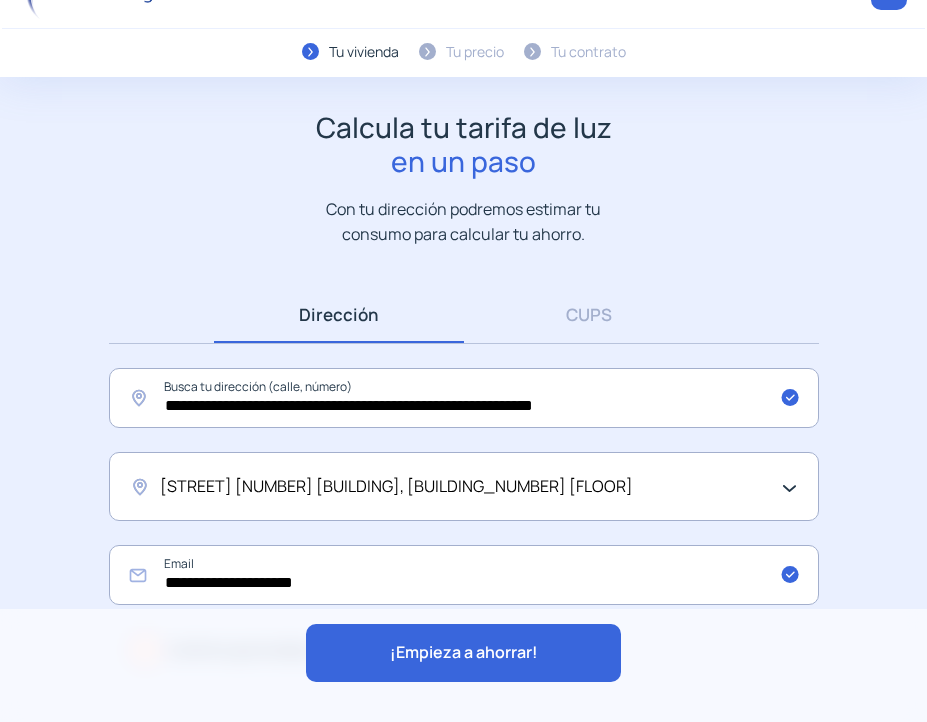 click on "¡Empieza a ahorrar!" 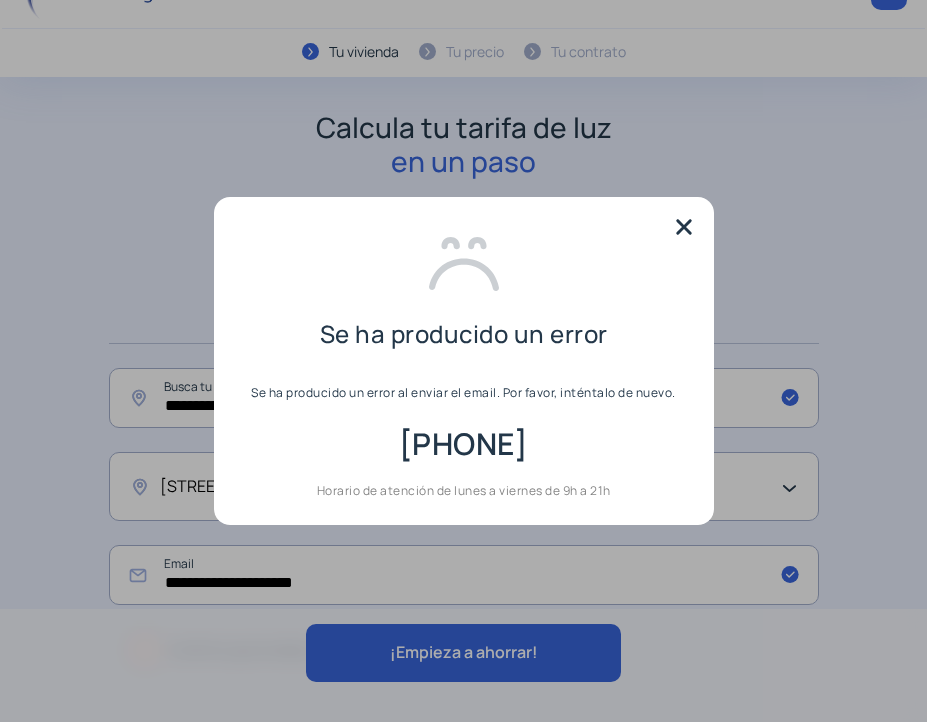 scroll, scrollTop: 0, scrollLeft: 0, axis: both 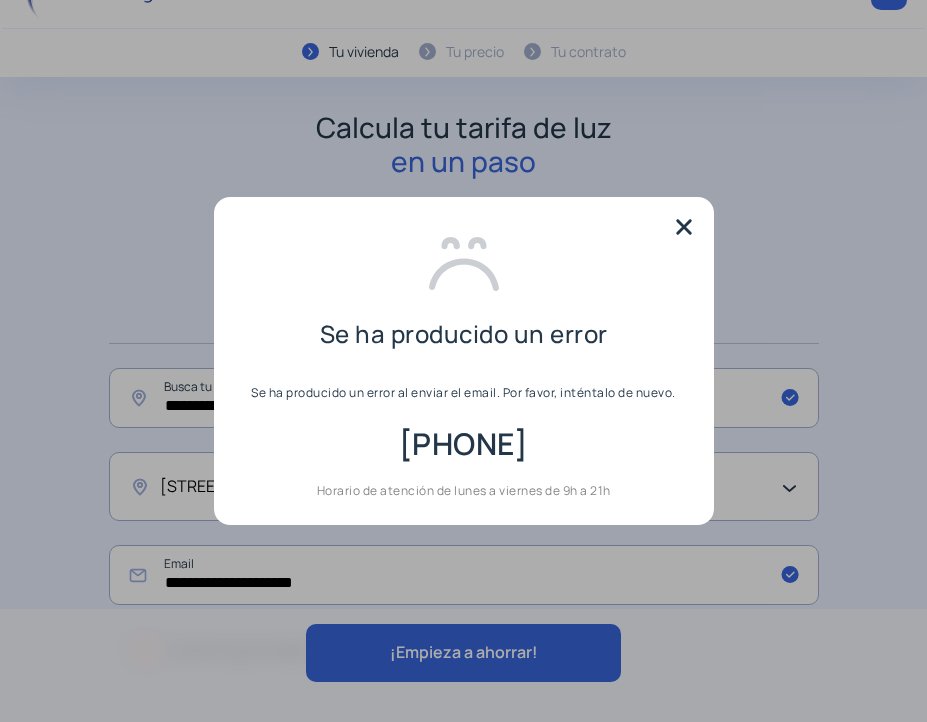 click at bounding box center (684, 227) 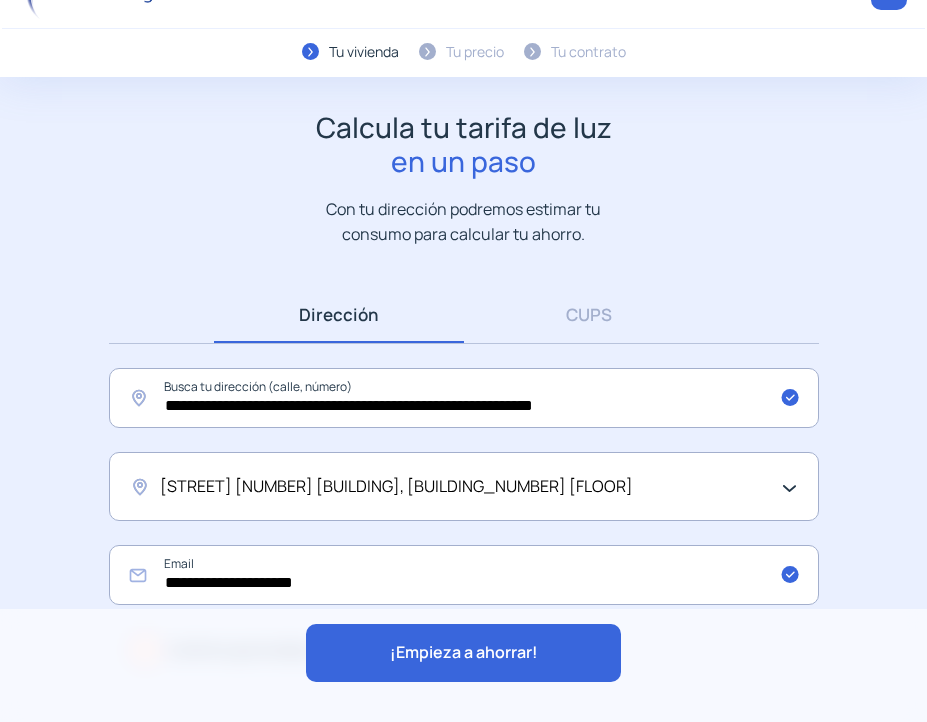 click on "Tu precio" 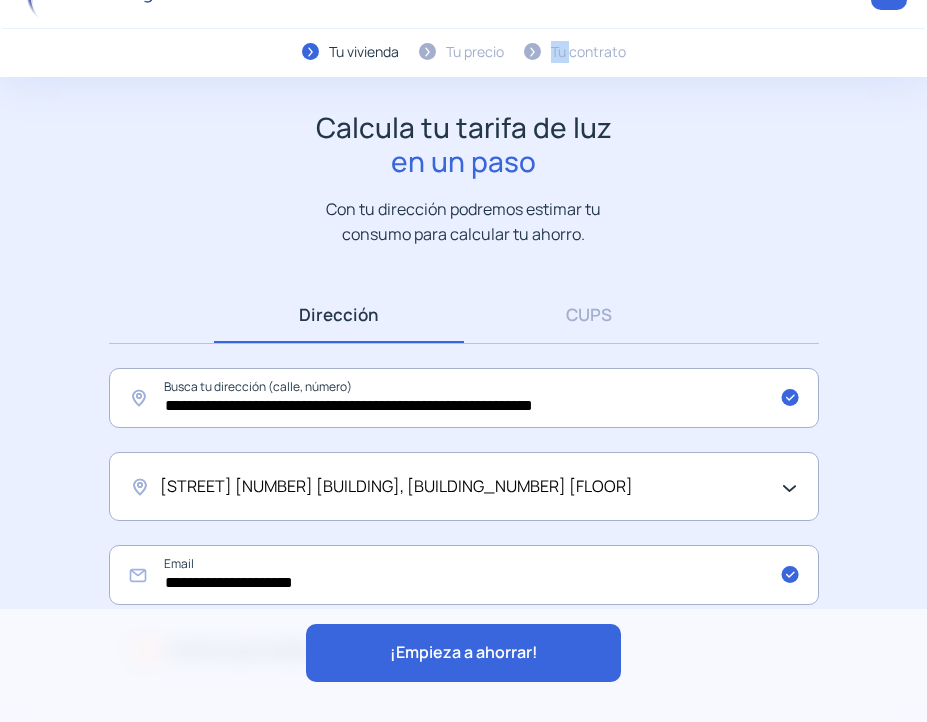 click on "Tu contrato" 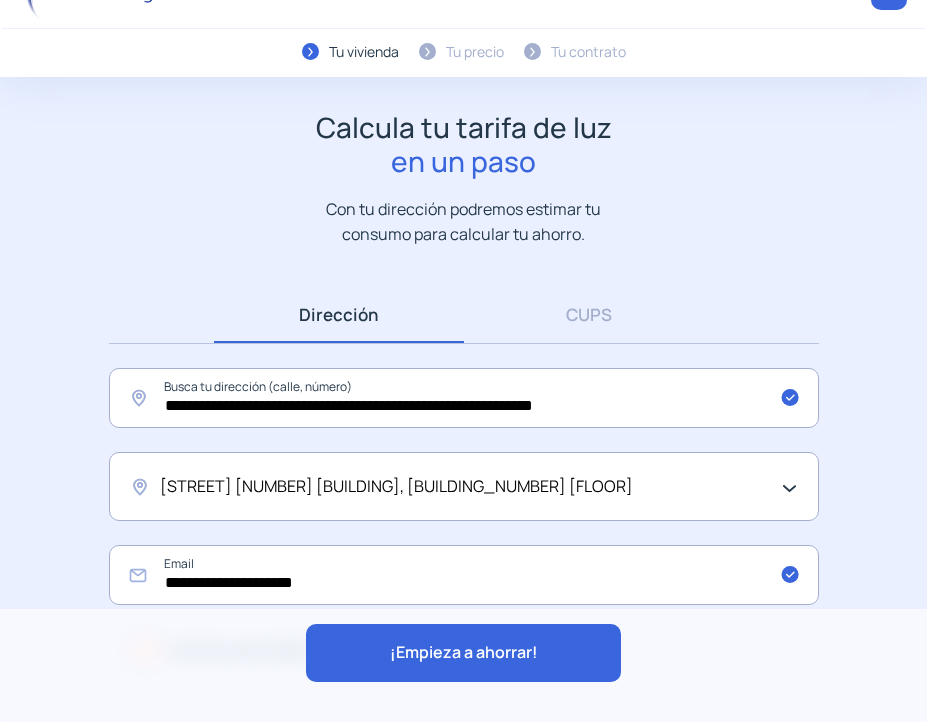 click on "¡Empieza a ahorrar!" 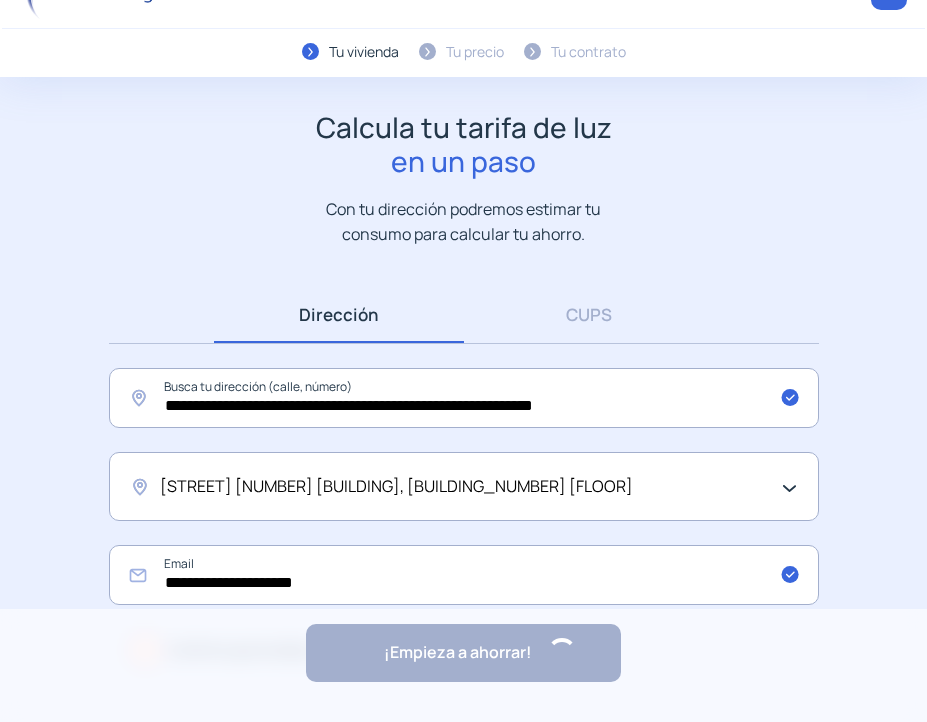 scroll, scrollTop: 0, scrollLeft: 0, axis: both 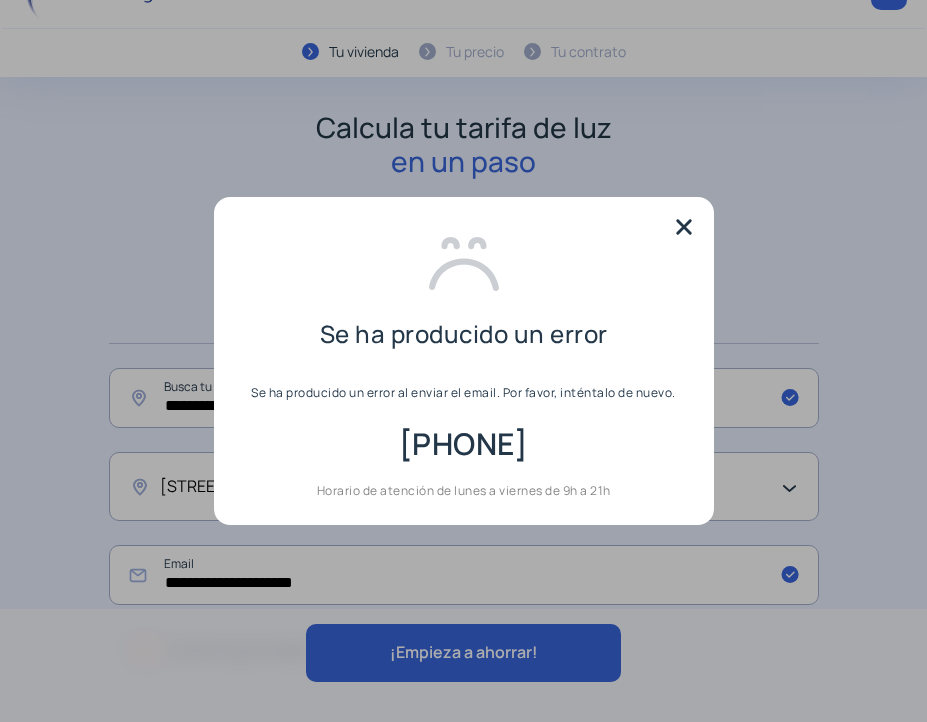 click at bounding box center (684, 227) 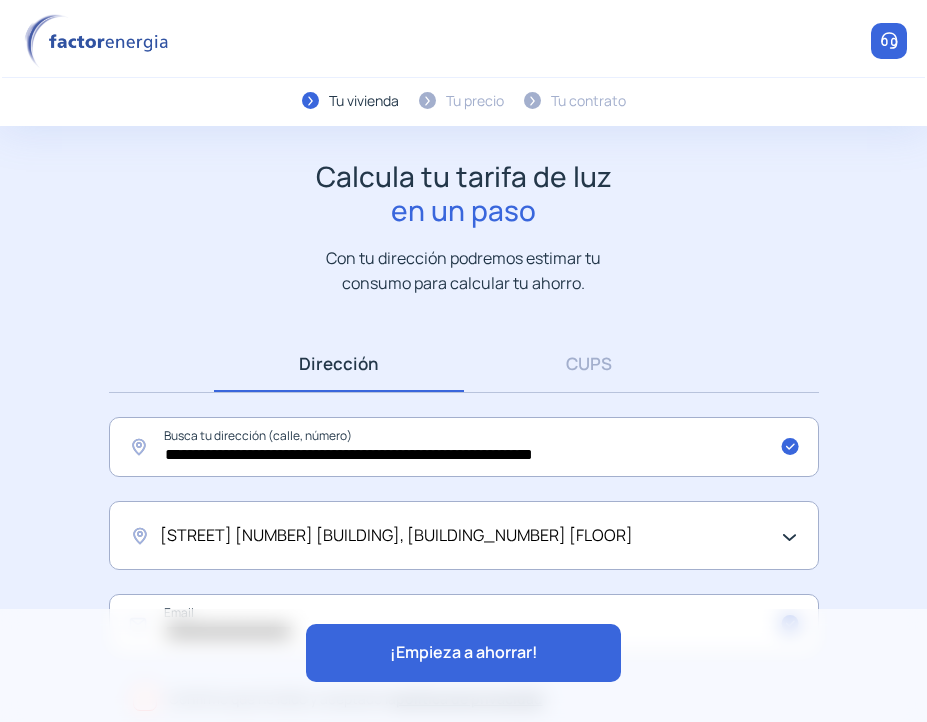 scroll, scrollTop: 49, scrollLeft: 0, axis: vertical 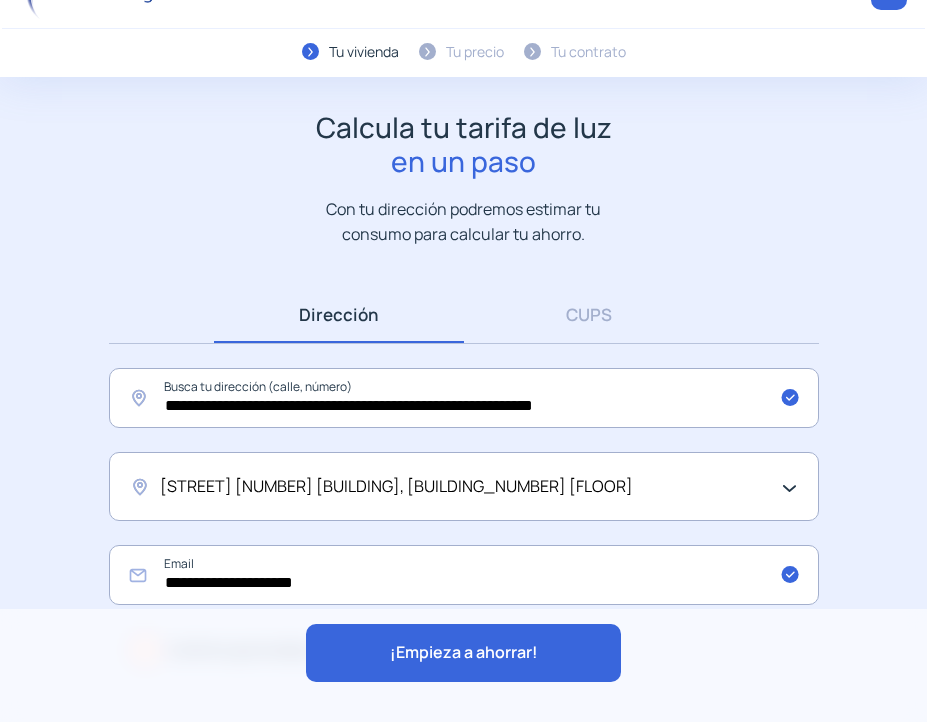 click on "¡Empieza a ahorrar!" 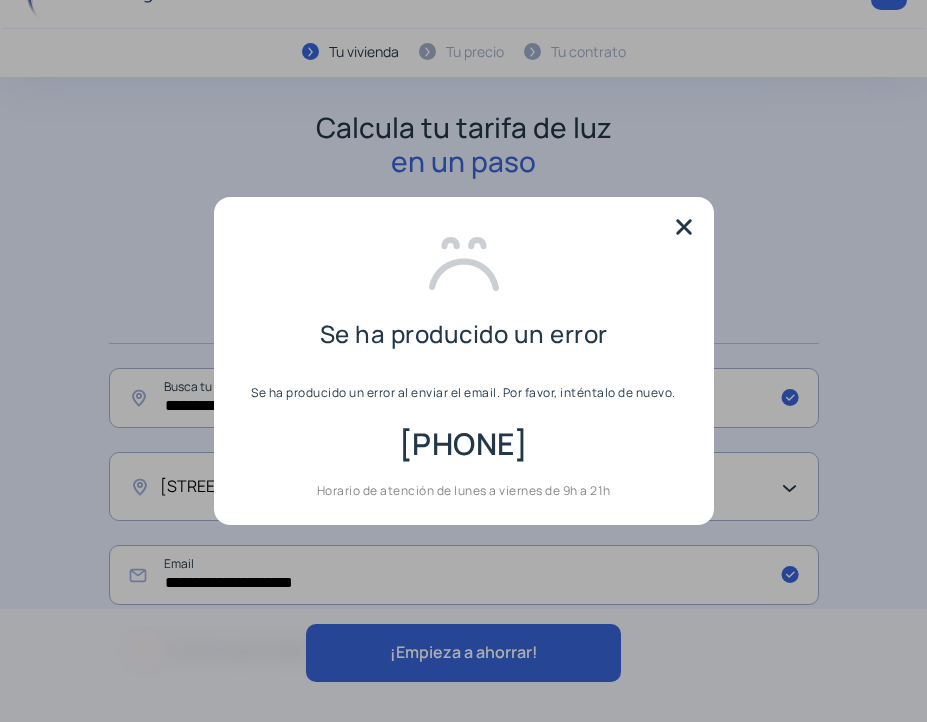 scroll, scrollTop: 0, scrollLeft: 0, axis: both 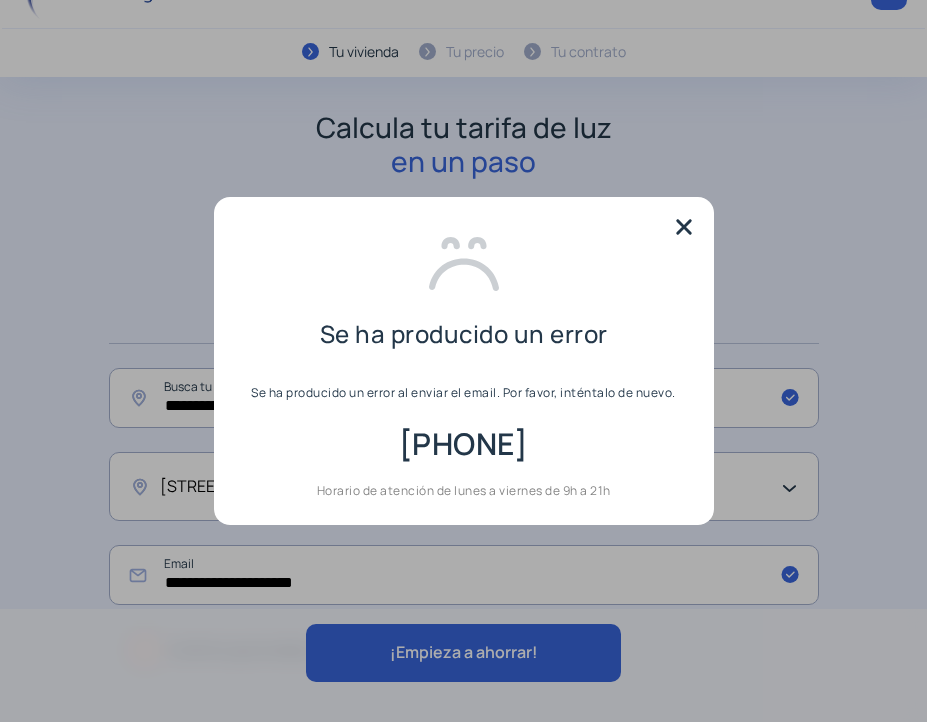 click at bounding box center (684, 227) 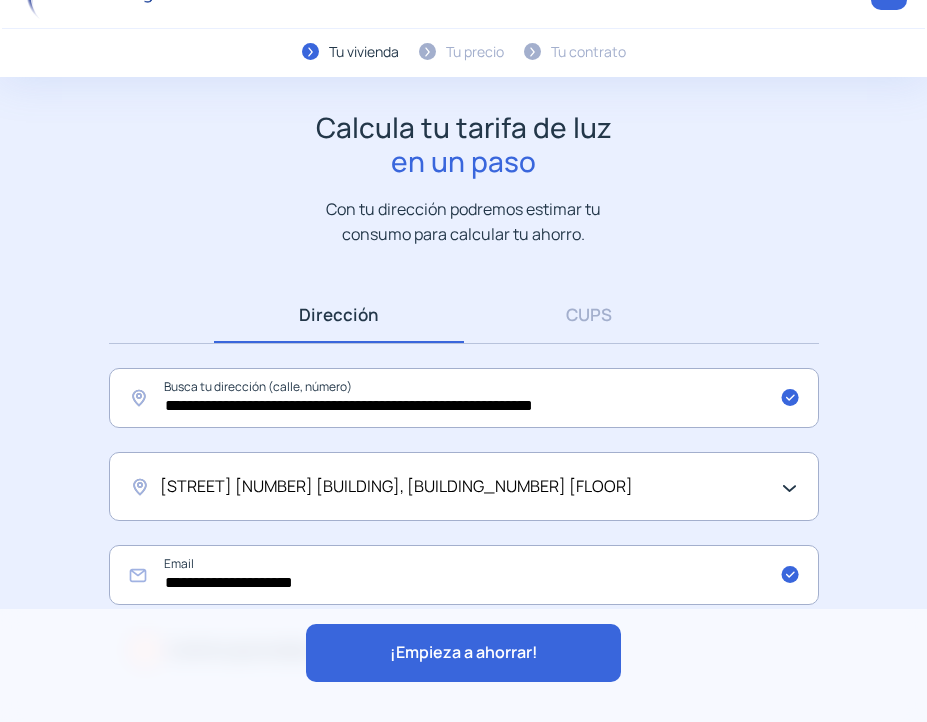 scroll, scrollTop: 49, scrollLeft: 0, axis: vertical 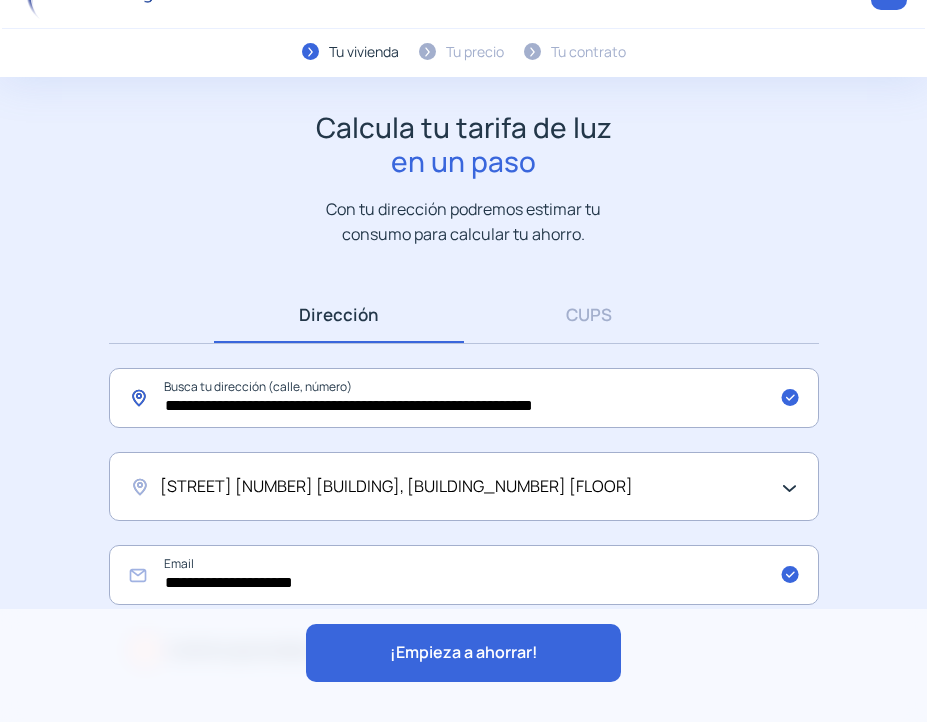 drag, startPoint x: 629, startPoint y: 411, endPoint x: -30, endPoint y: 417, distance: 659.02734 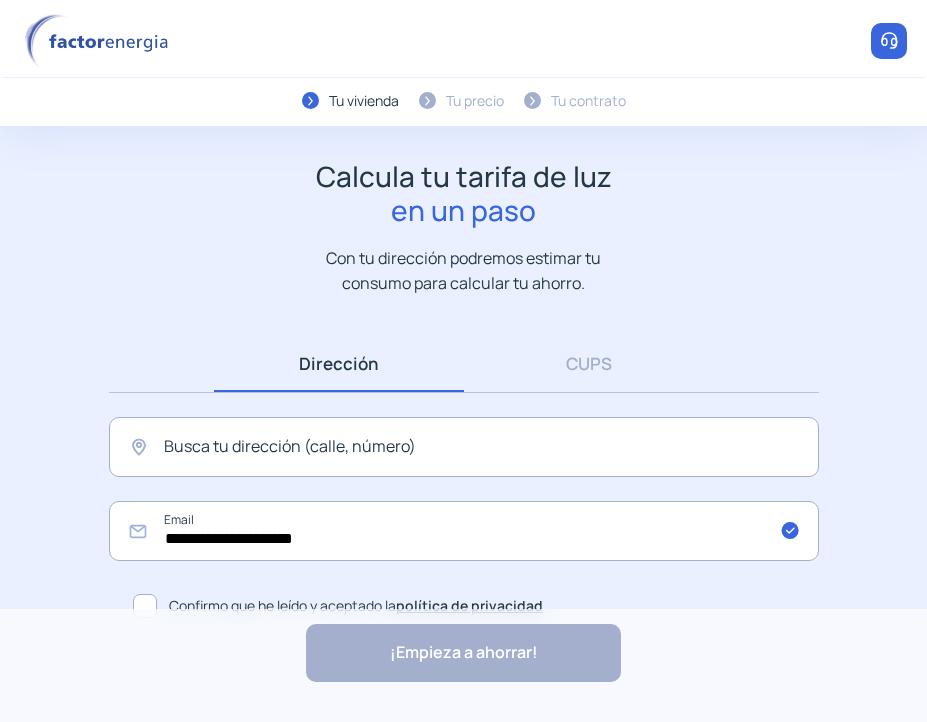 scroll, scrollTop: 0, scrollLeft: 0, axis: both 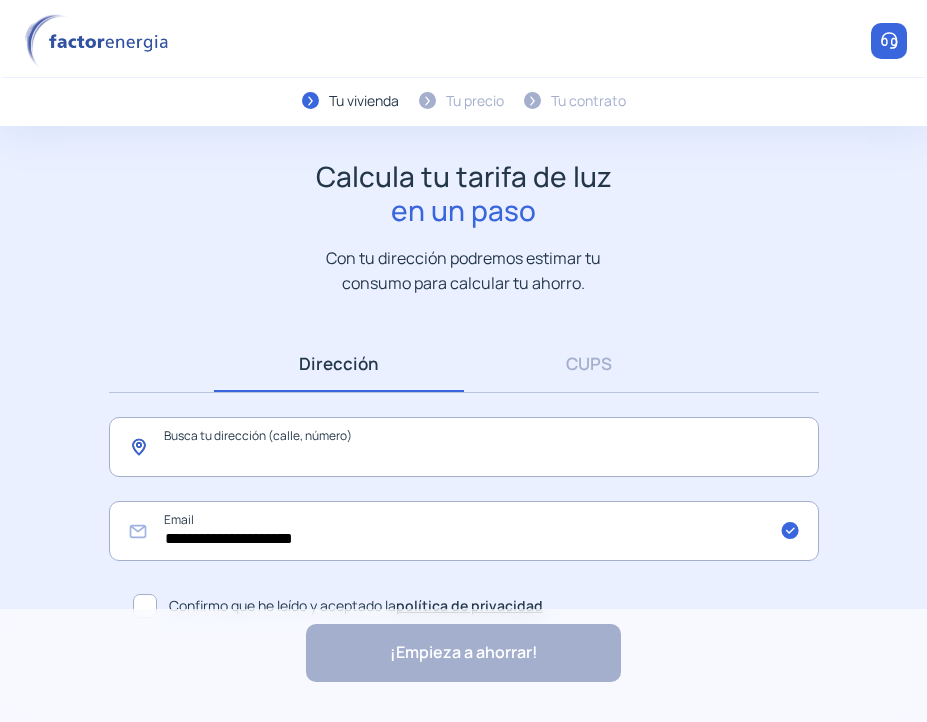 click 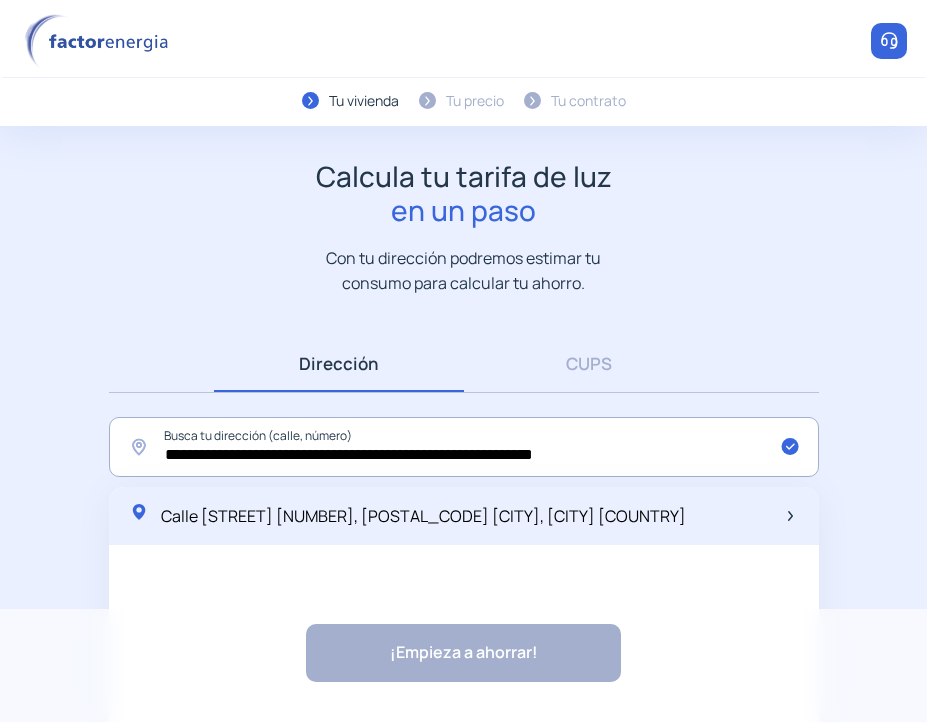 click on "Calle [STREET] [NUMBER], [POSTAL_CODE] [CITY], [CITY] [COUNTRY]" 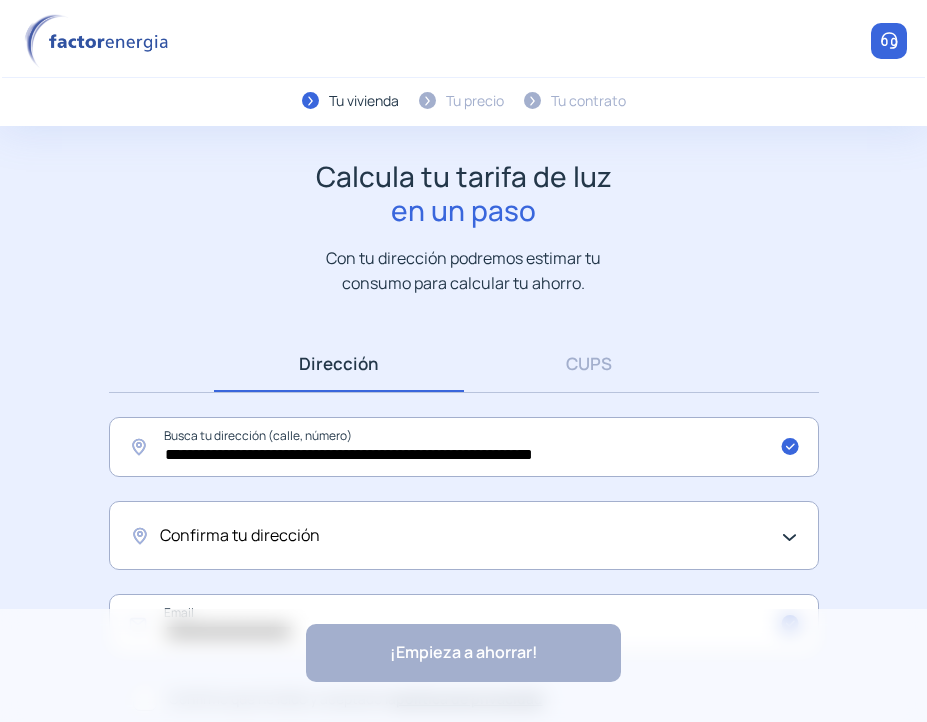 click on "Confirma tu dirección" 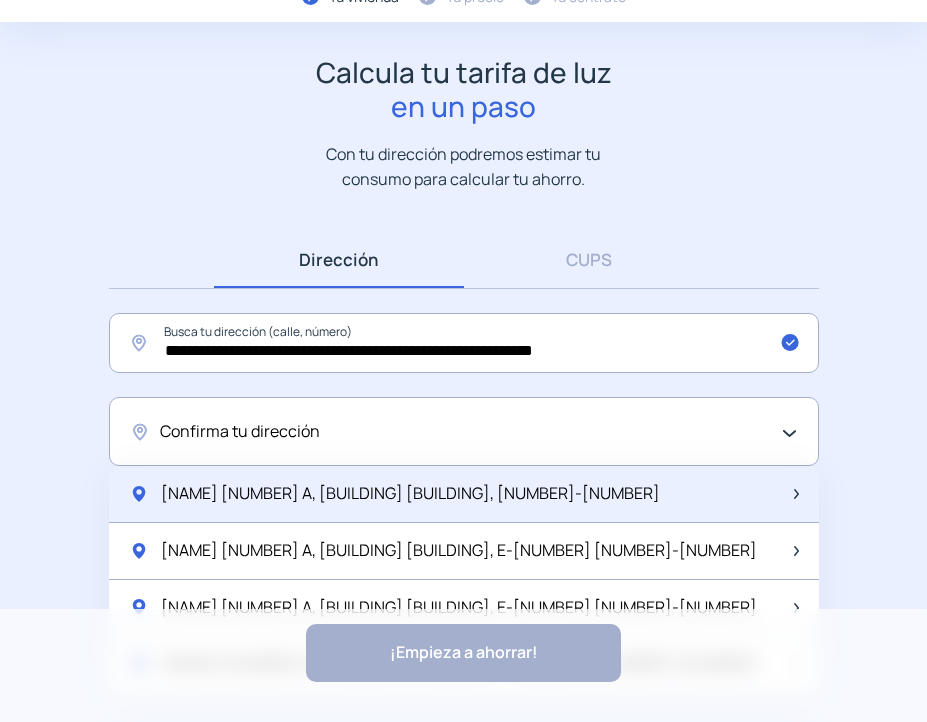 scroll, scrollTop: 119, scrollLeft: 0, axis: vertical 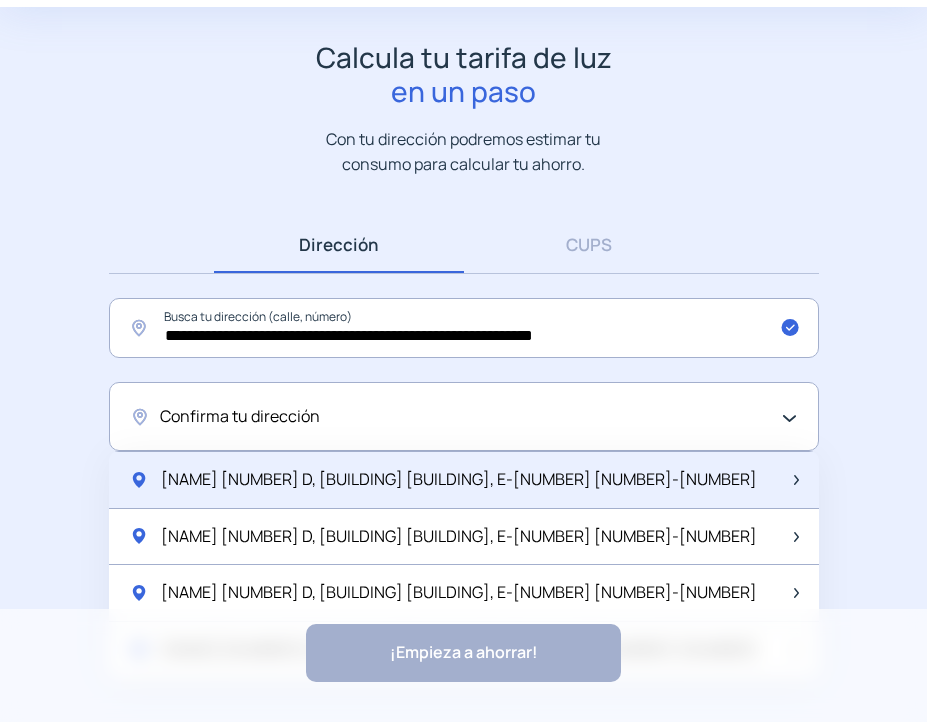 click on "[NAME] [NUMBER] D, [BUILDING] [BUILDING], E-[NUMBER] [NUMBER]-[NUMBER]" 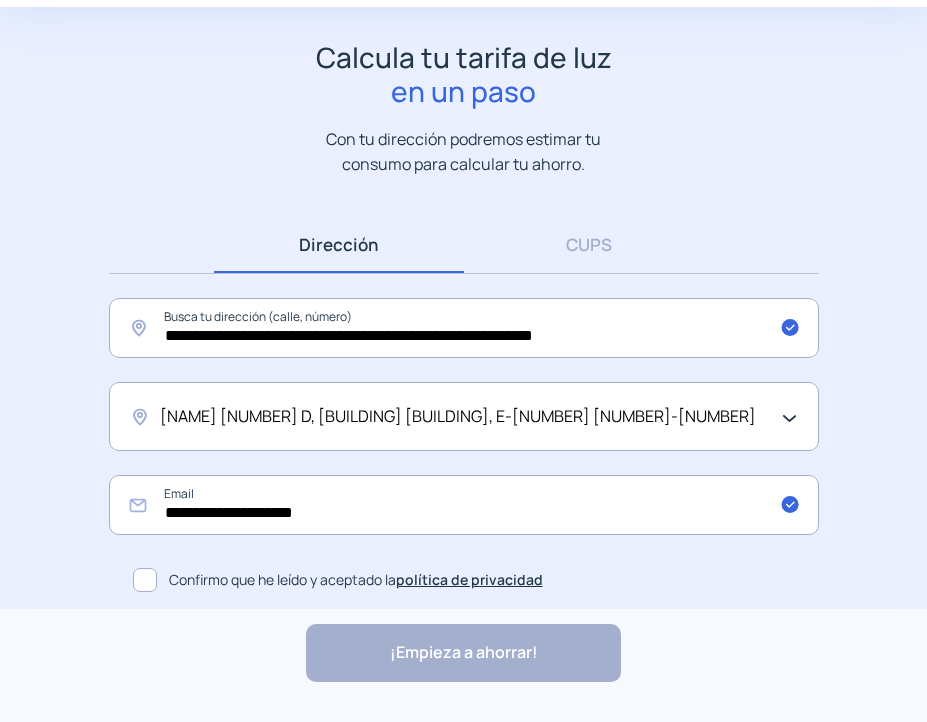 click 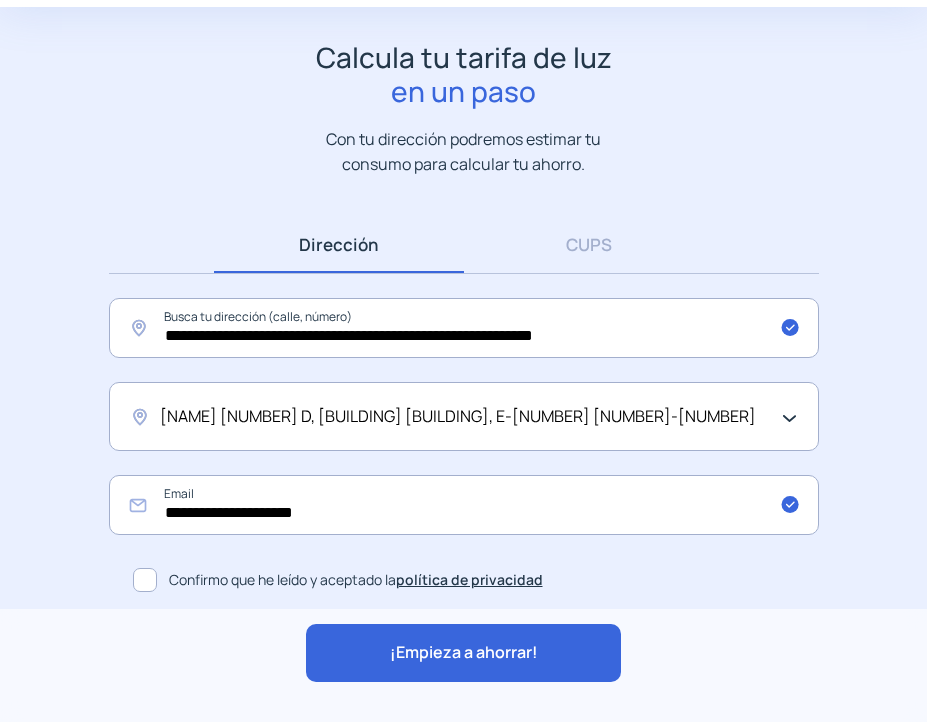 click on "Confirmo que he leído y aceptado la  política de privacidad" 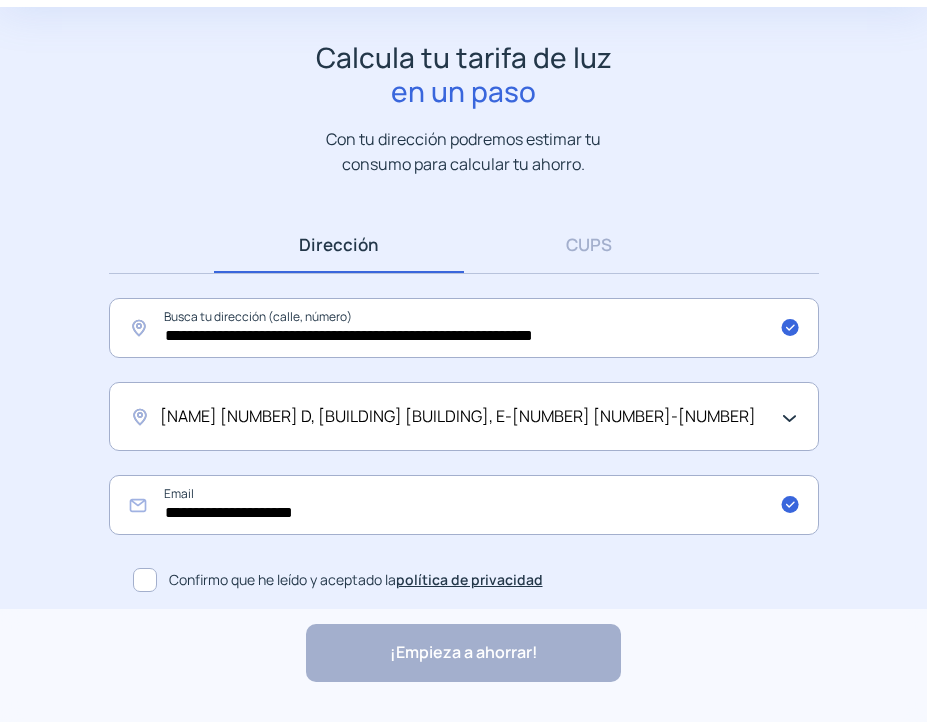 click 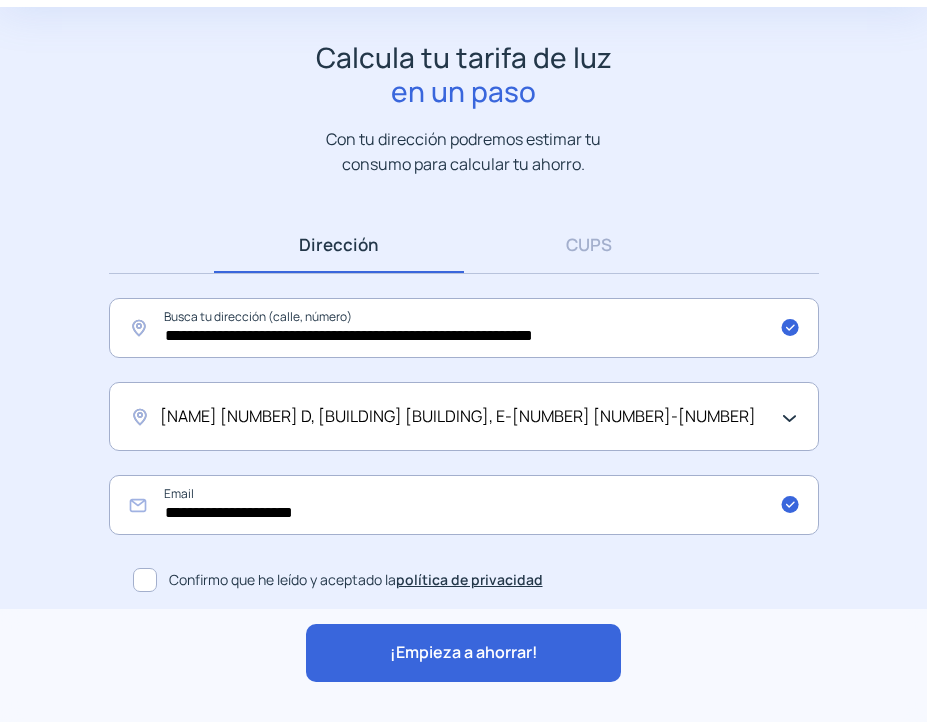 click on "¡Empieza a ahorrar!" 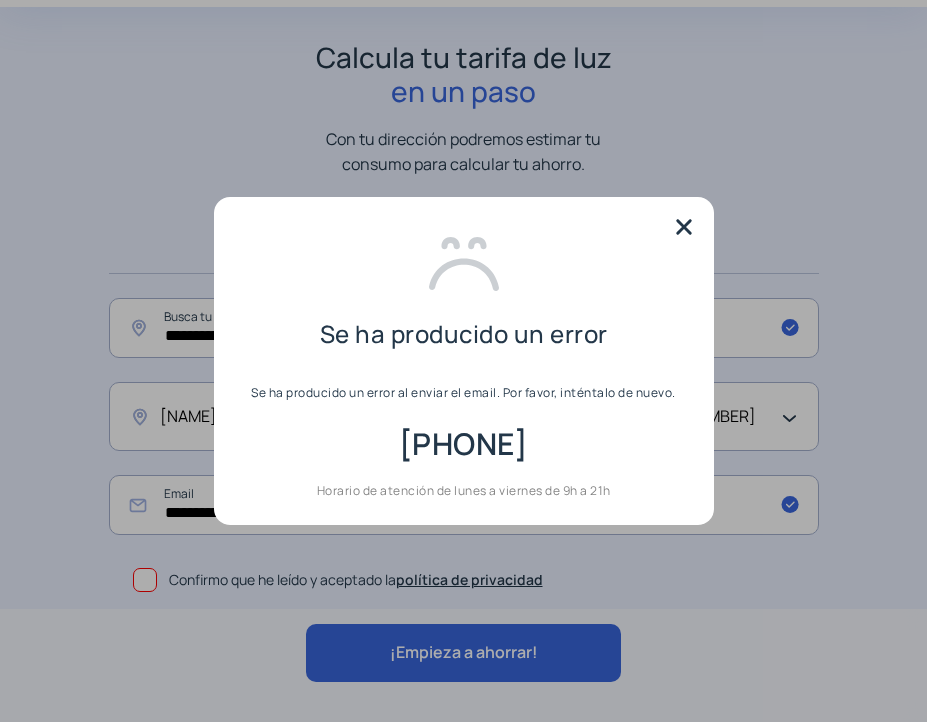 scroll, scrollTop: 0, scrollLeft: 0, axis: both 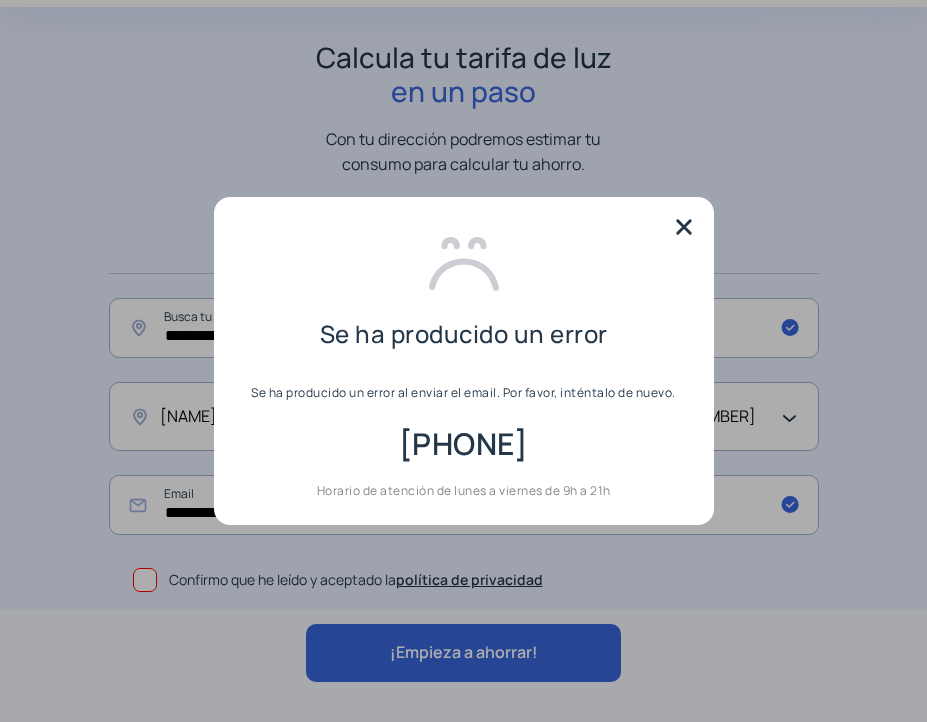 click at bounding box center [684, 227] 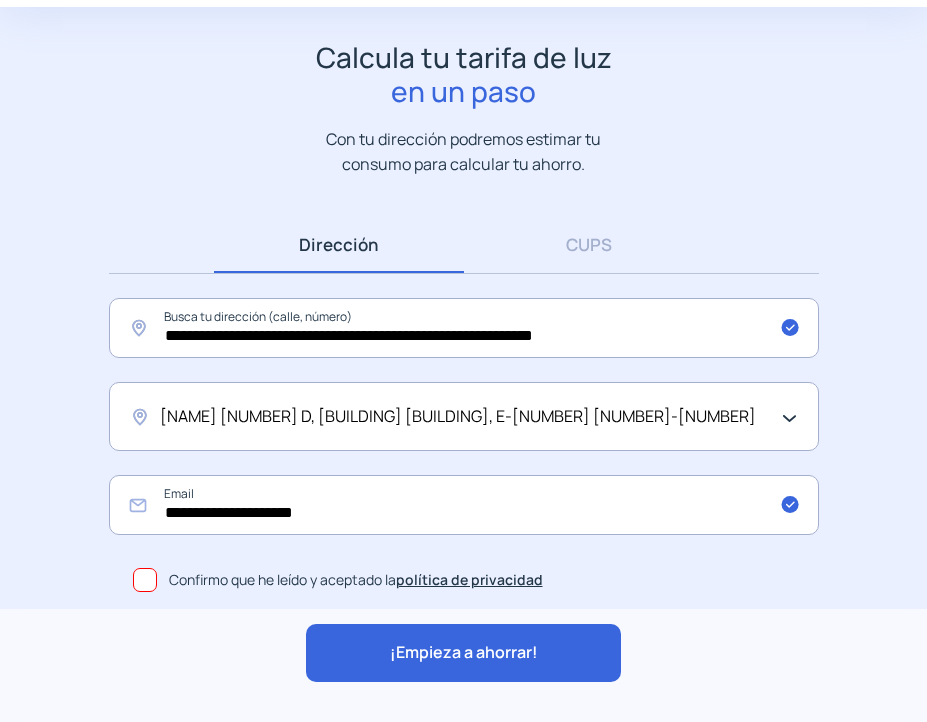 click on "¡Empieza a ahorrar!" 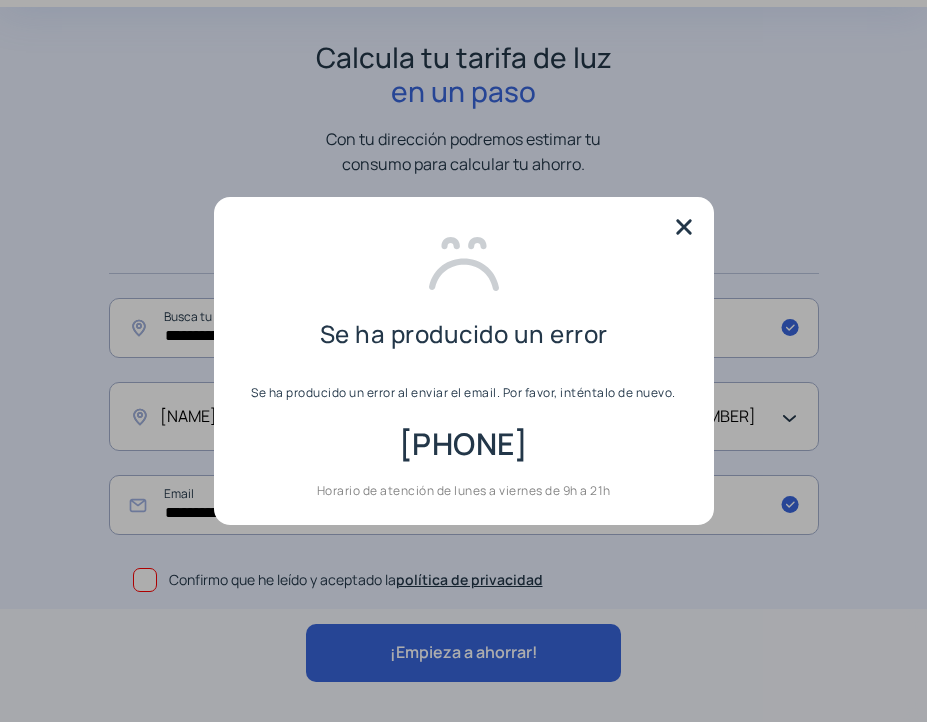 scroll, scrollTop: 0, scrollLeft: 0, axis: both 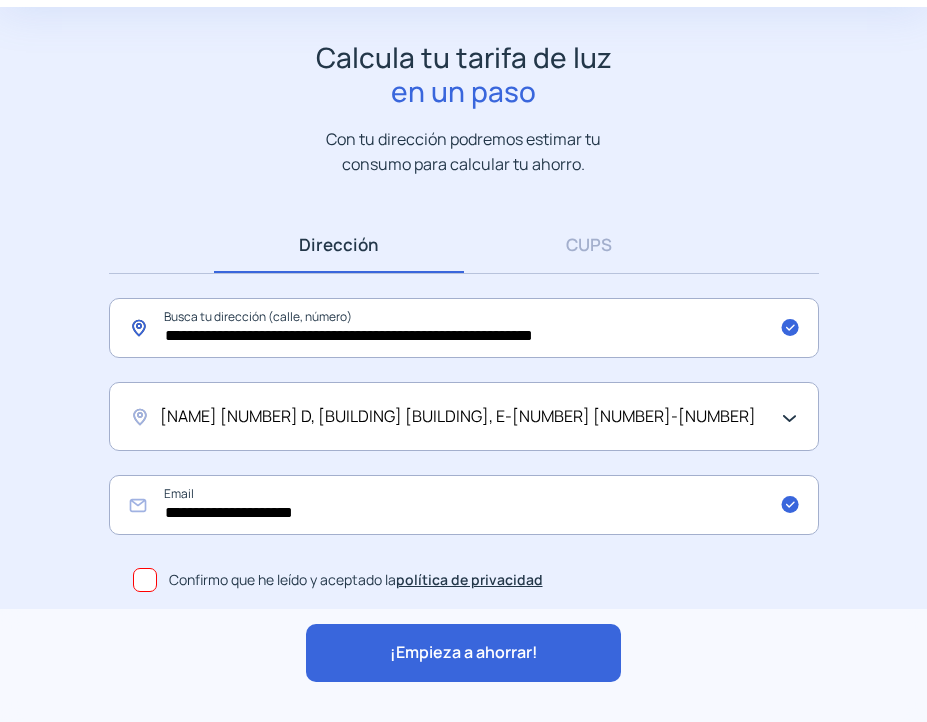 drag, startPoint x: 620, startPoint y: 342, endPoint x: -164, endPoint y: 289, distance: 785.7894 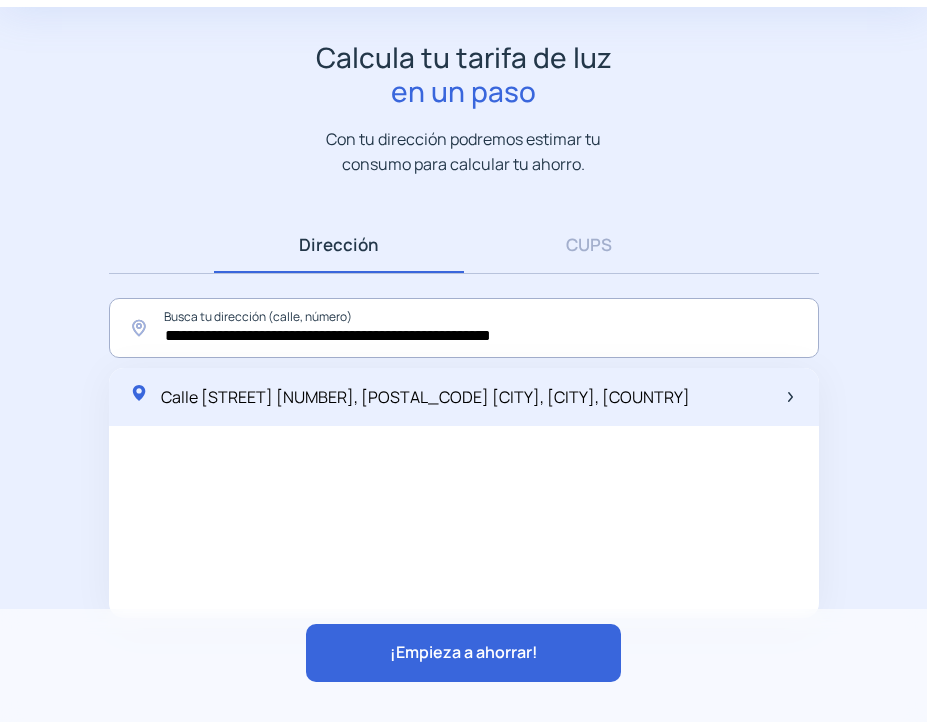 click on "Calle [STREET] [NUMBER], [POSTAL_CODE] [CITY], [CITY], [COUNTRY]" 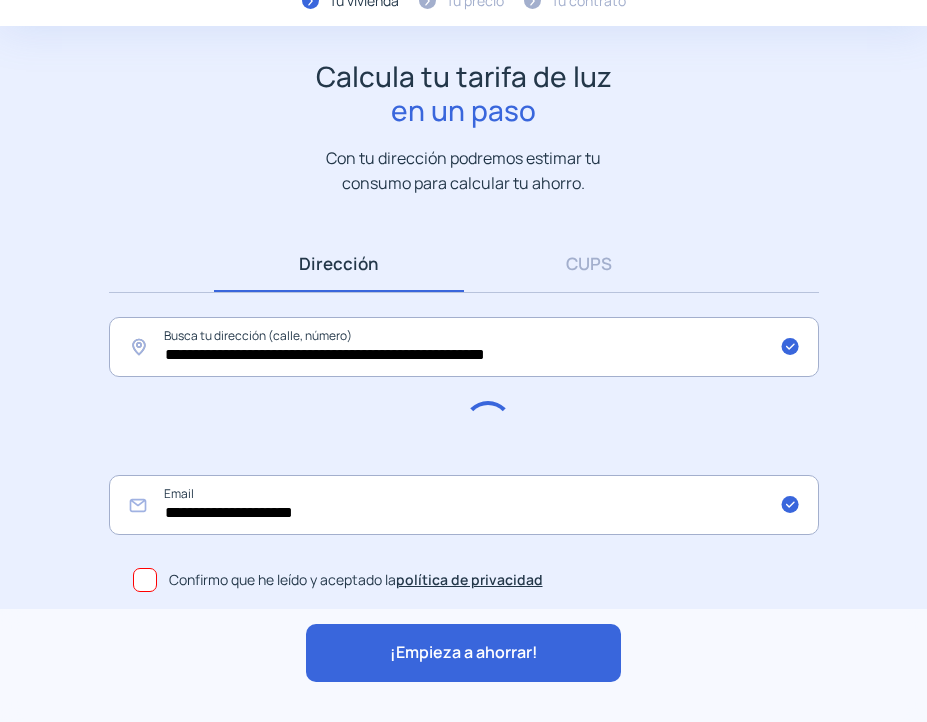 scroll, scrollTop: 119, scrollLeft: 0, axis: vertical 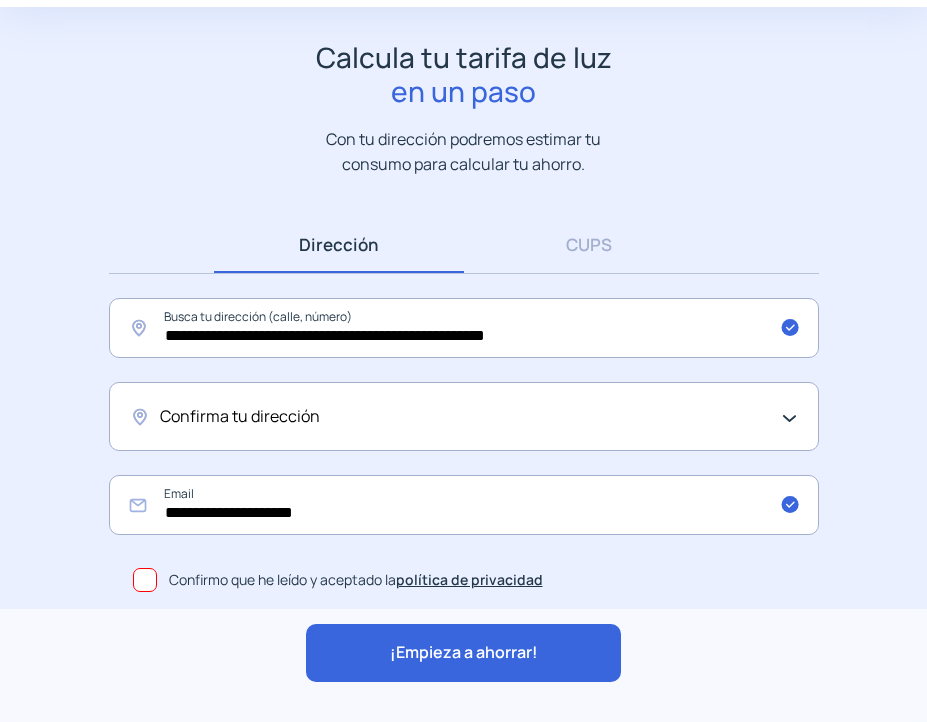 click on "Confirma tu dirección" 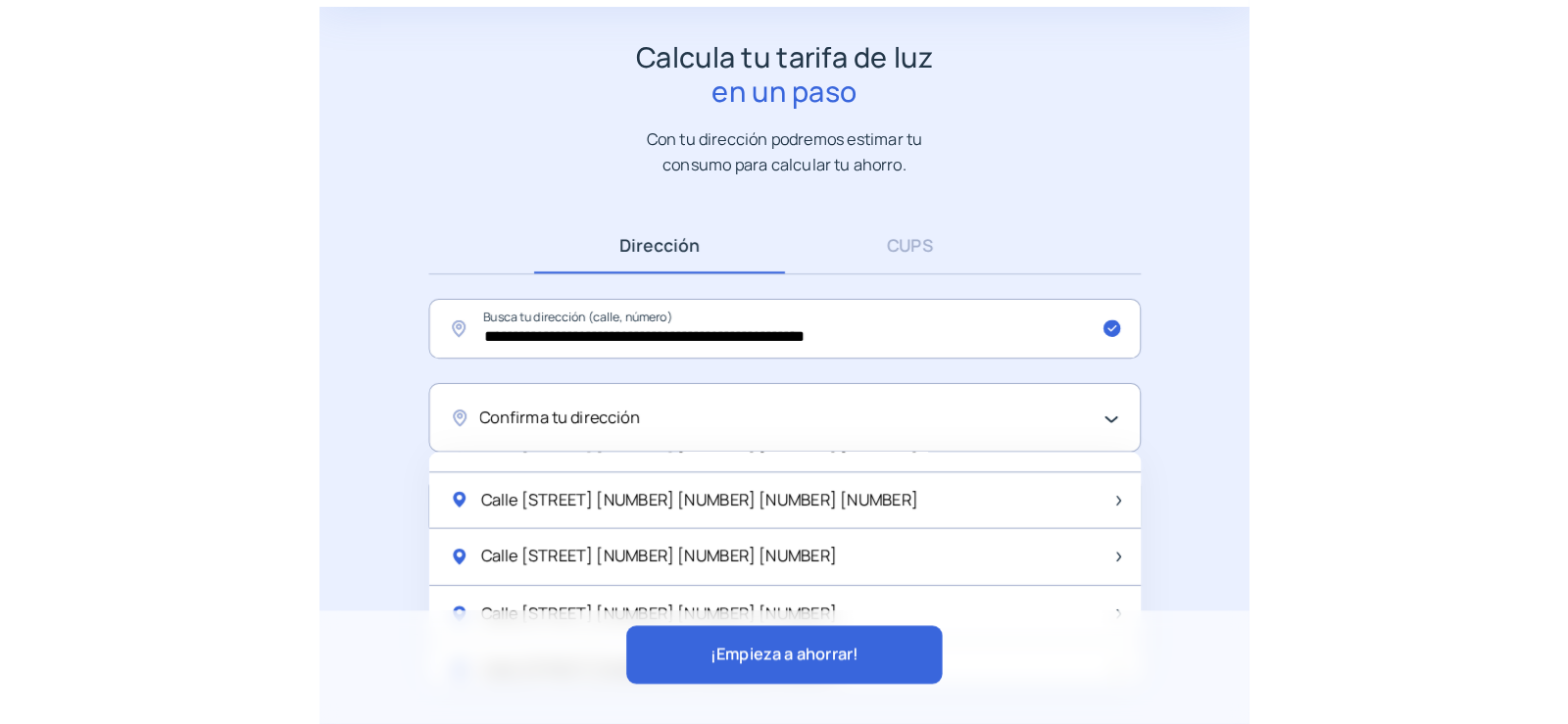 scroll, scrollTop: 2601, scrollLeft: 0, axis: vertical 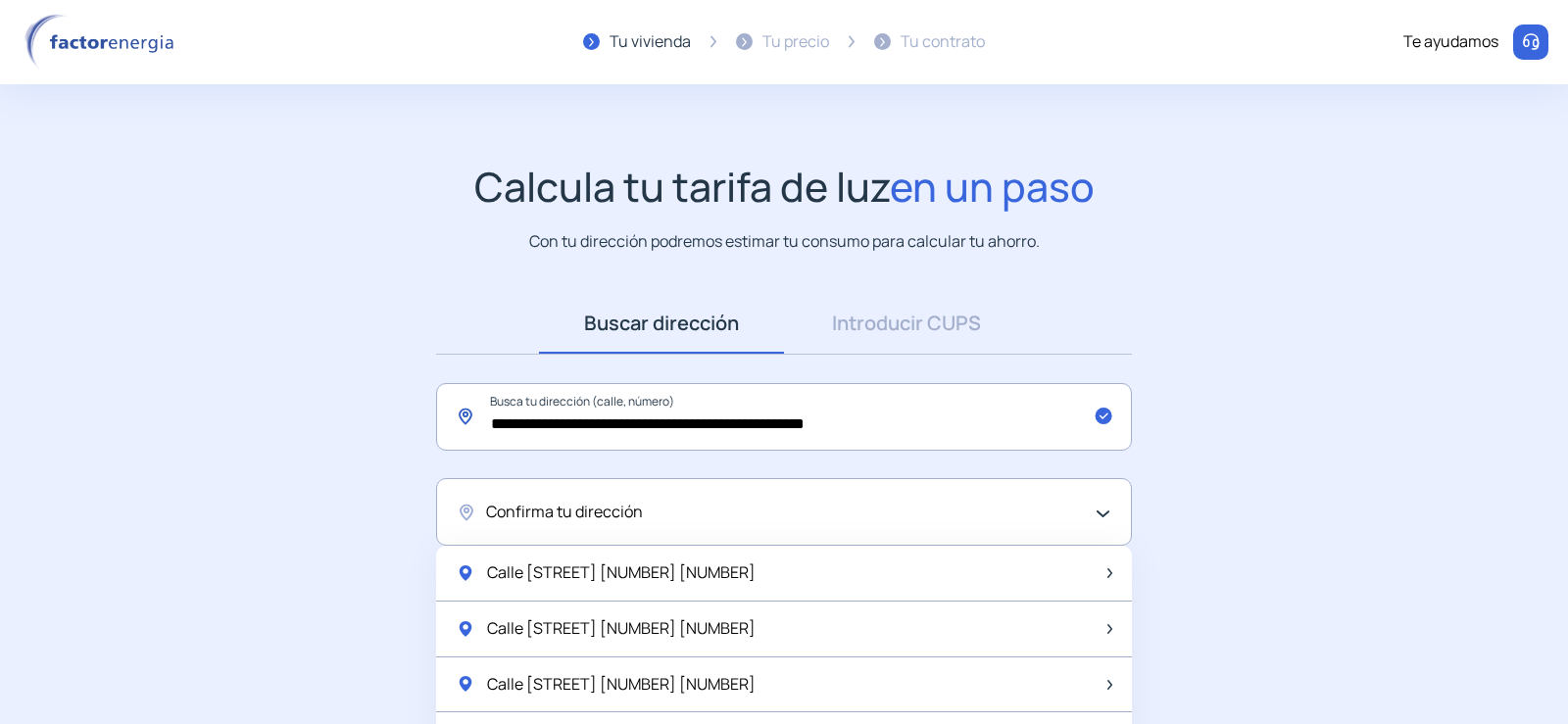 click on "**********" 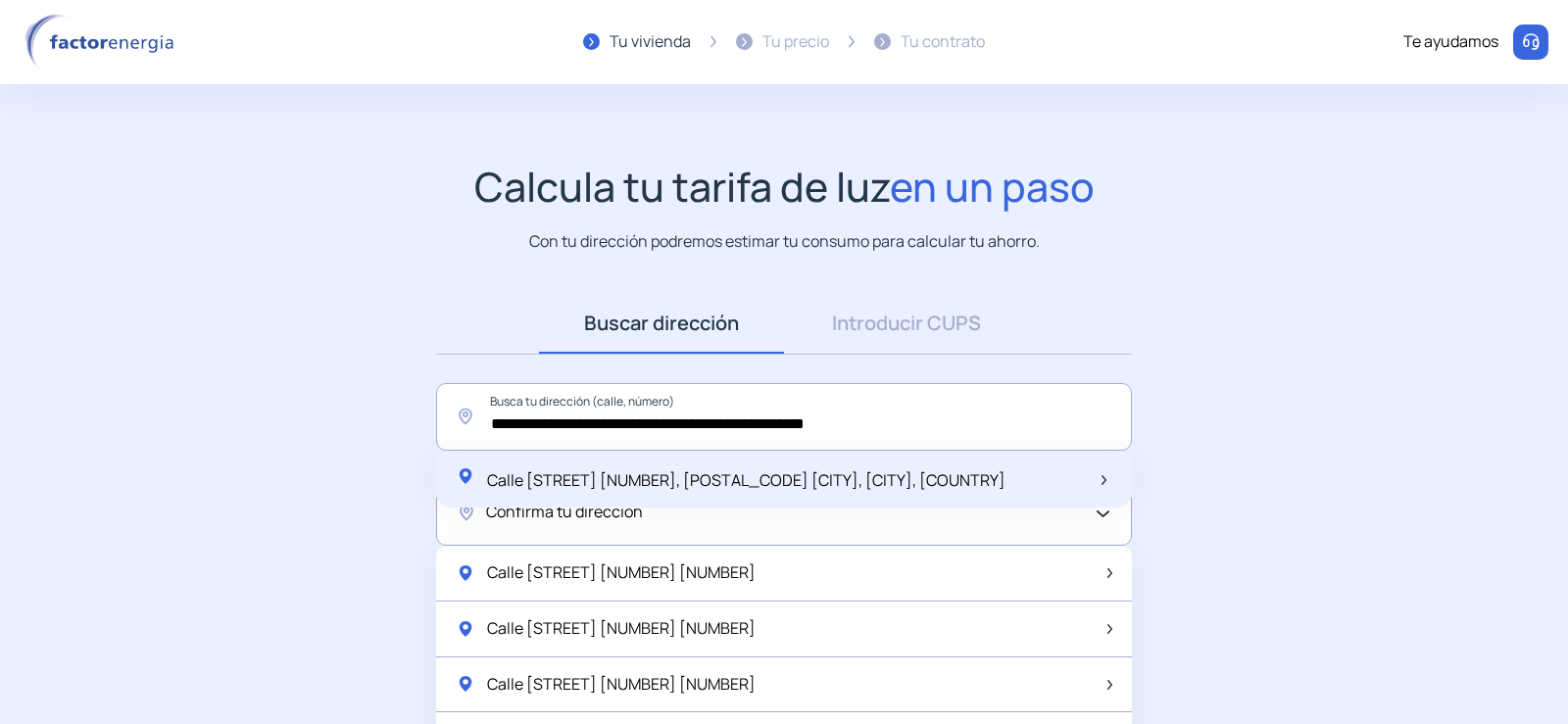 click on "Calle [STREET] [NUMBER], [POSTAL_CODE] [CITY], [CITY], [COUNTRY]" 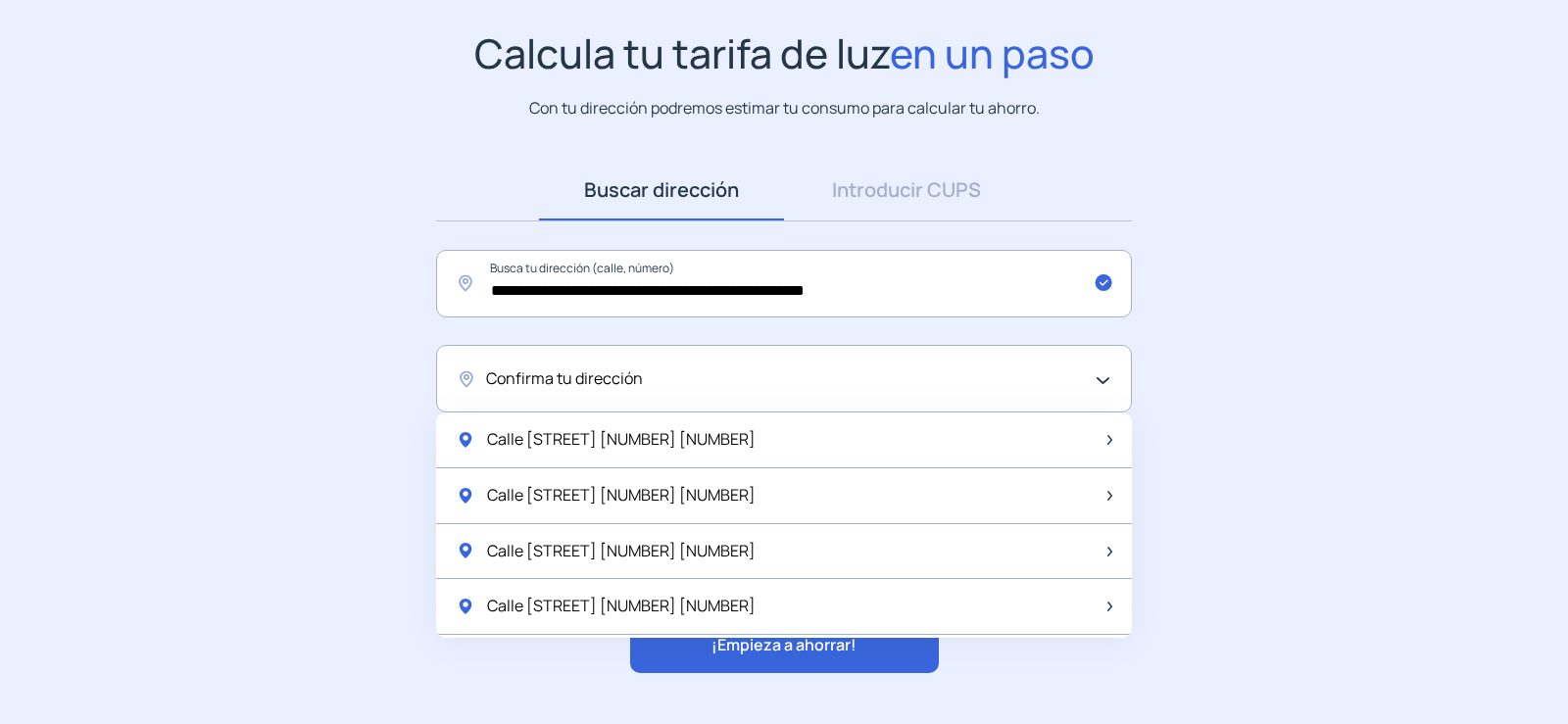 scroll, scrollTop: 180, scrollLeft: 0, axis: vertical 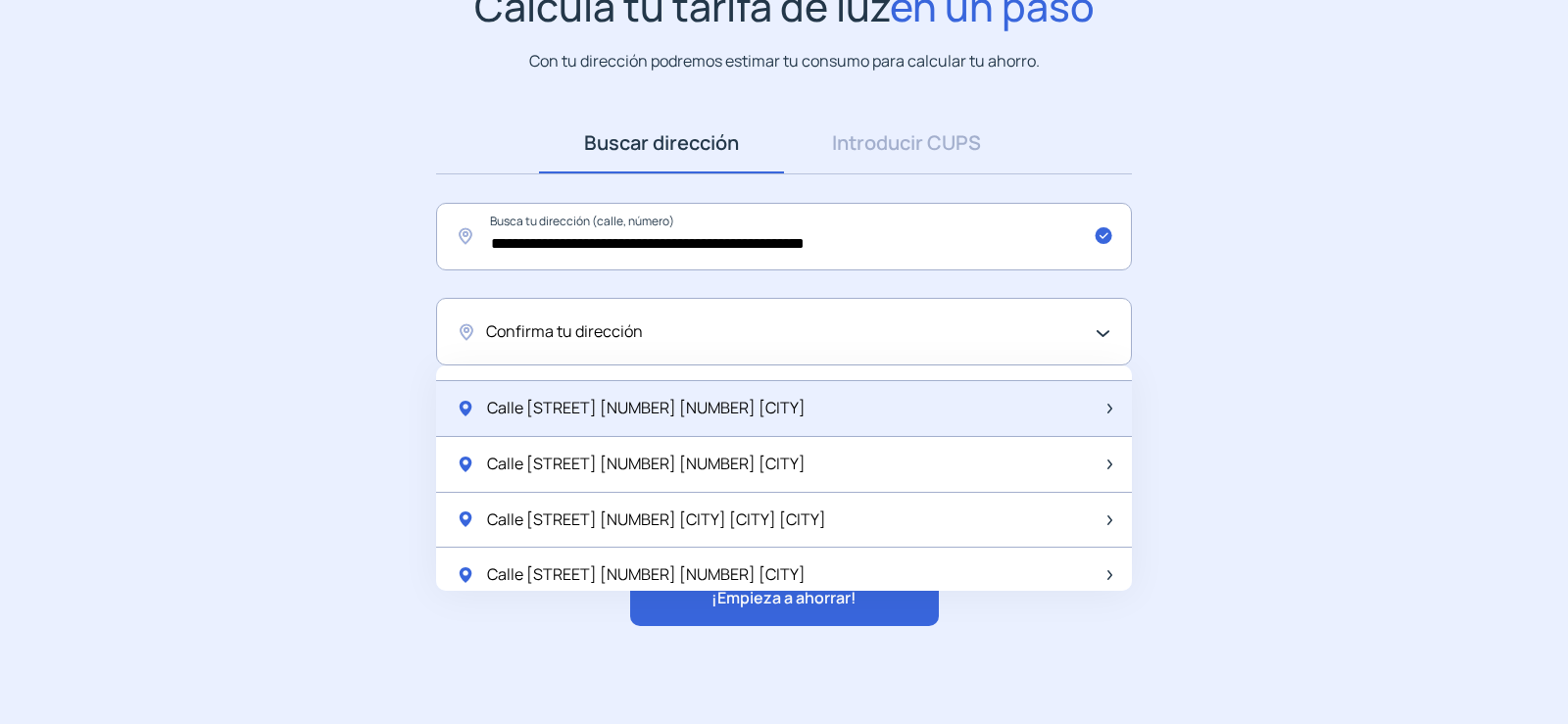 click on "Calle [STREET] [NUMBER]   [NUMBER] [CITY]" 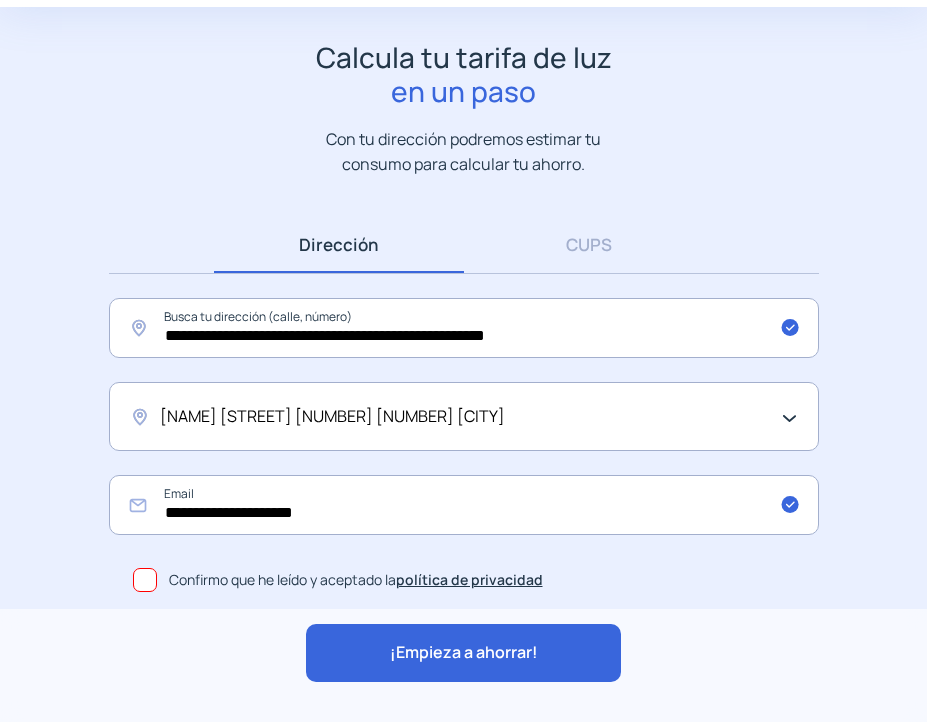 scroll, scrollTop: 119, scrollLeft: 0, axis: vertical 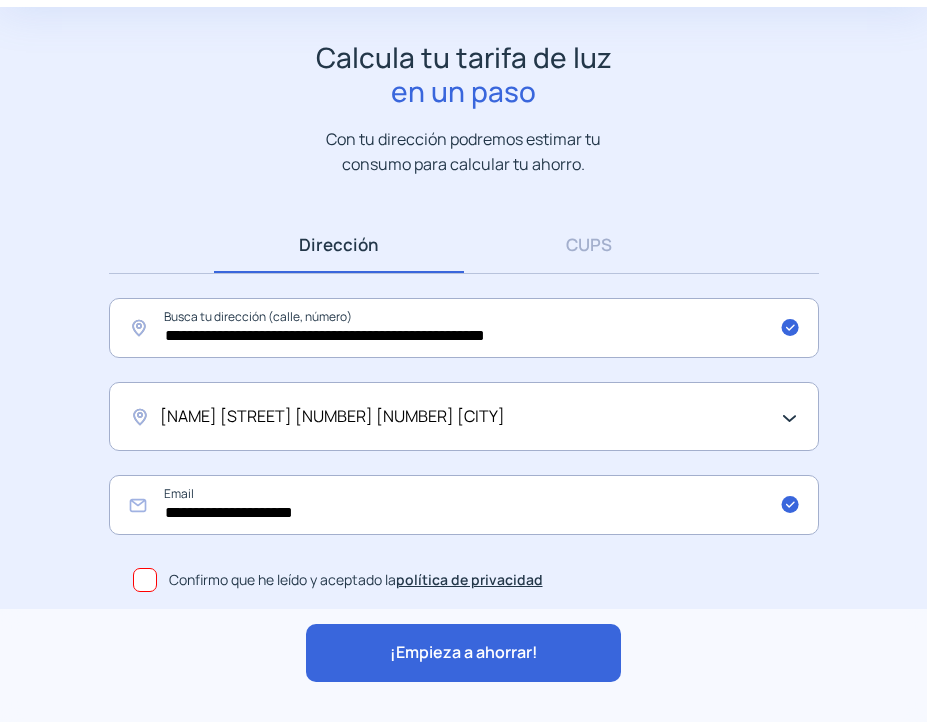 click on "[NAME] [STREET] [NUMBER]   [NUMBER] [CITY]" 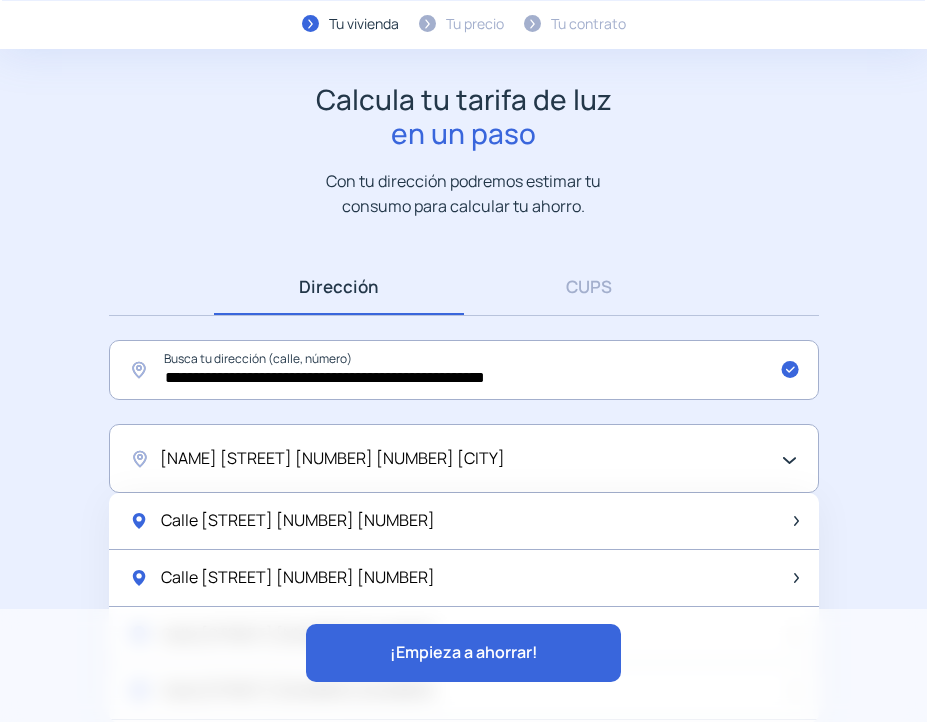 scroll, scrollTop: 119, scrollLeft: 0, axis: vertical 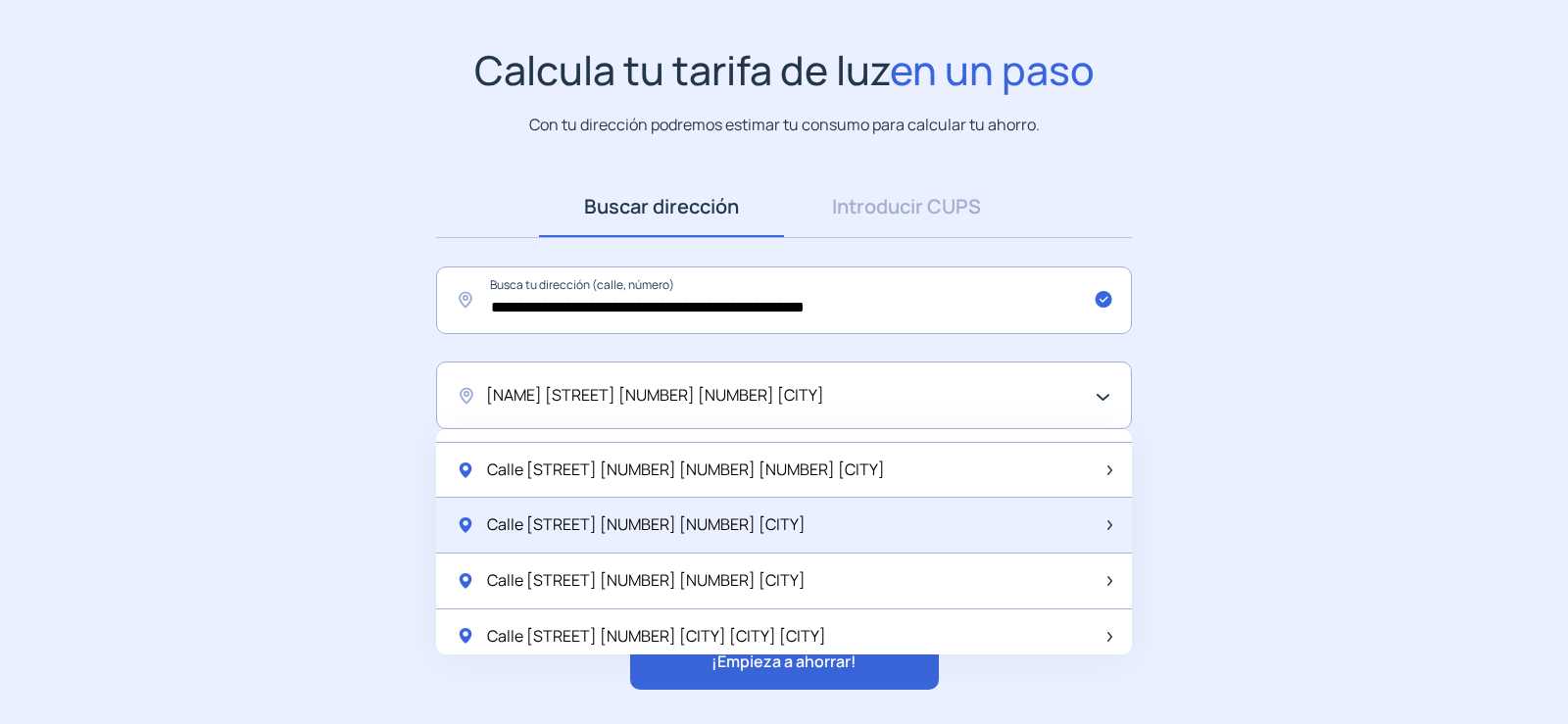 click on "Calle [STREET] [NUMBER]   [NUMBER] [CITY]" 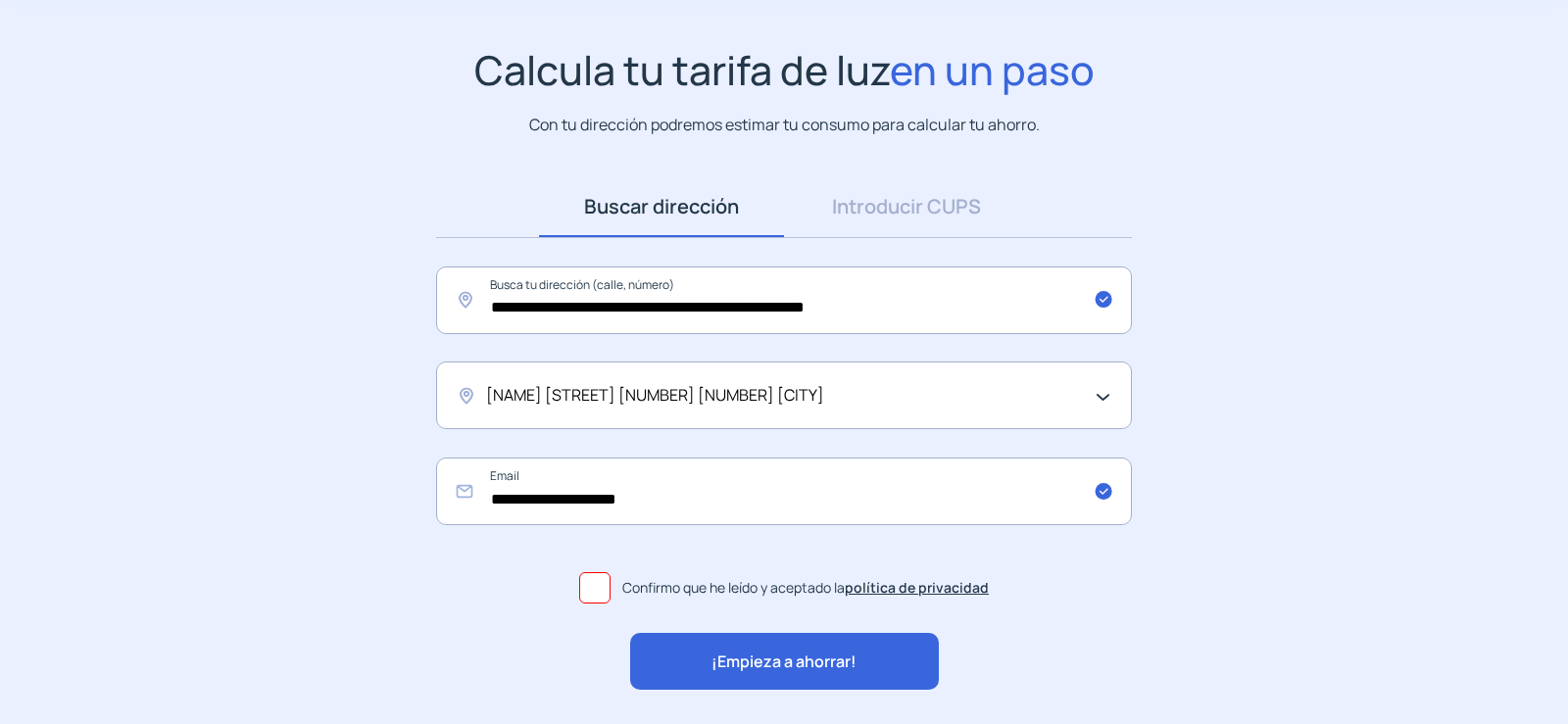click on "¡Empieza a ahorrar!" 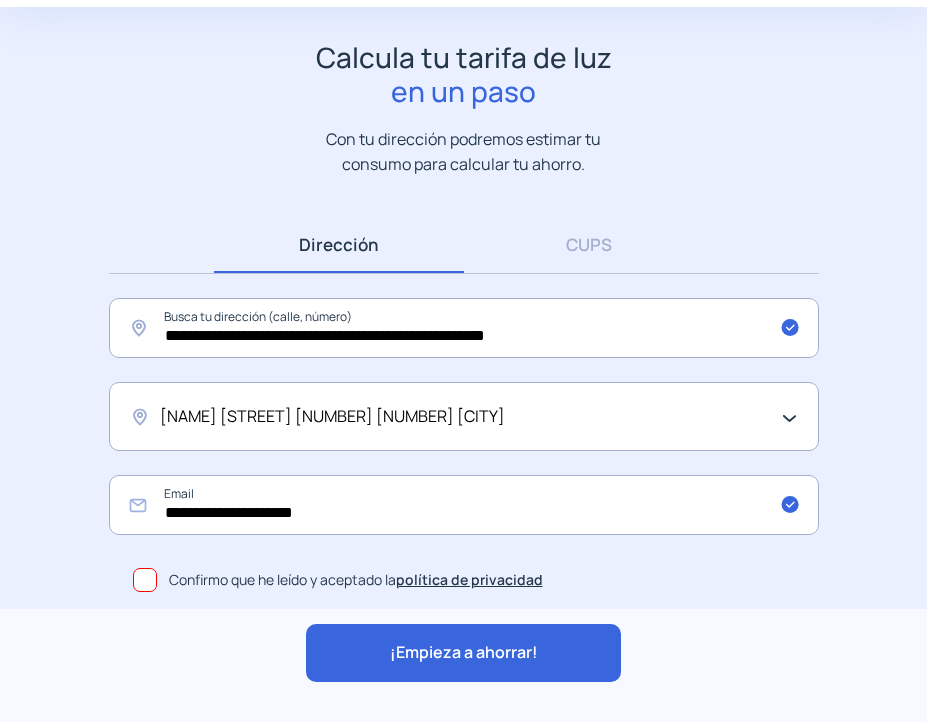 click on "¡Empieza a ahorrar!" 